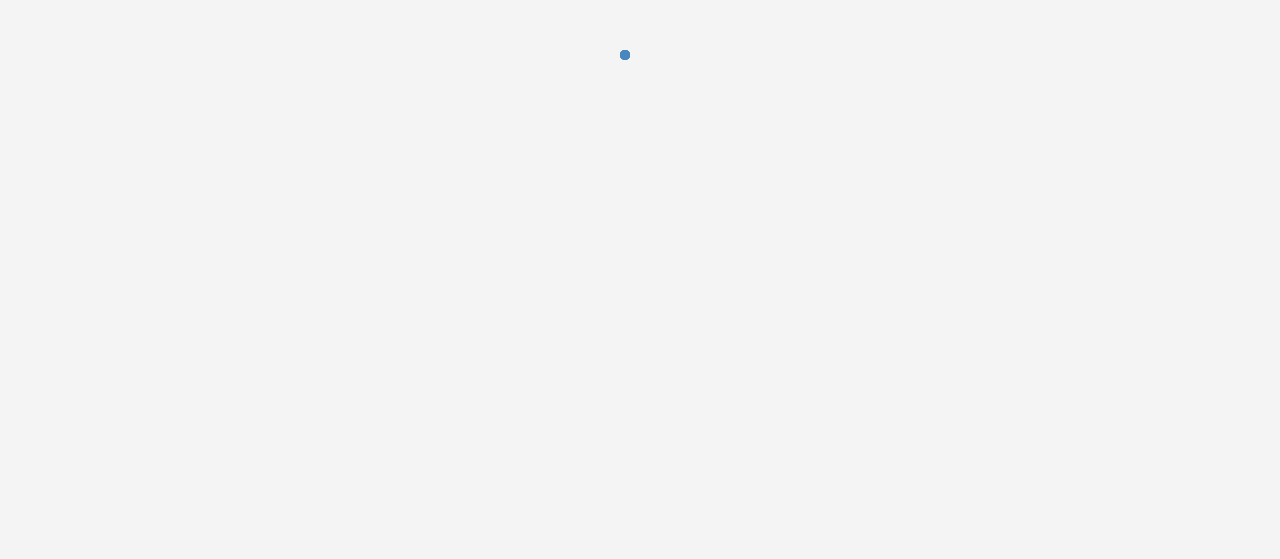 scroll, scrollTop: 0, scrollLeft: 0, axis: both 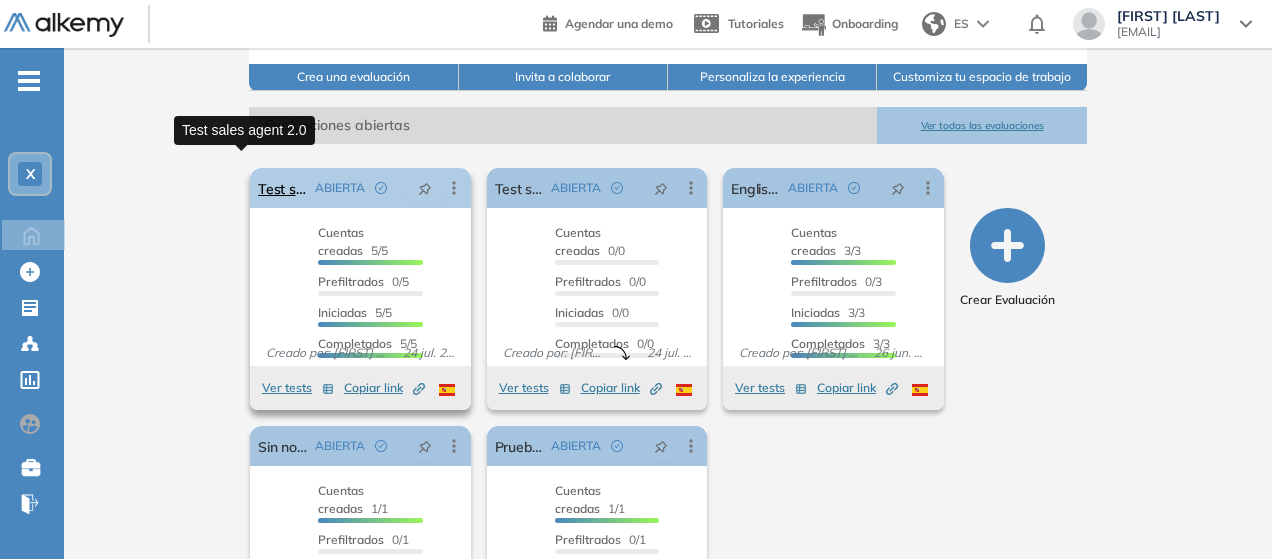 click on "Test sales agent 2.0" at bounding box center [282, 188] 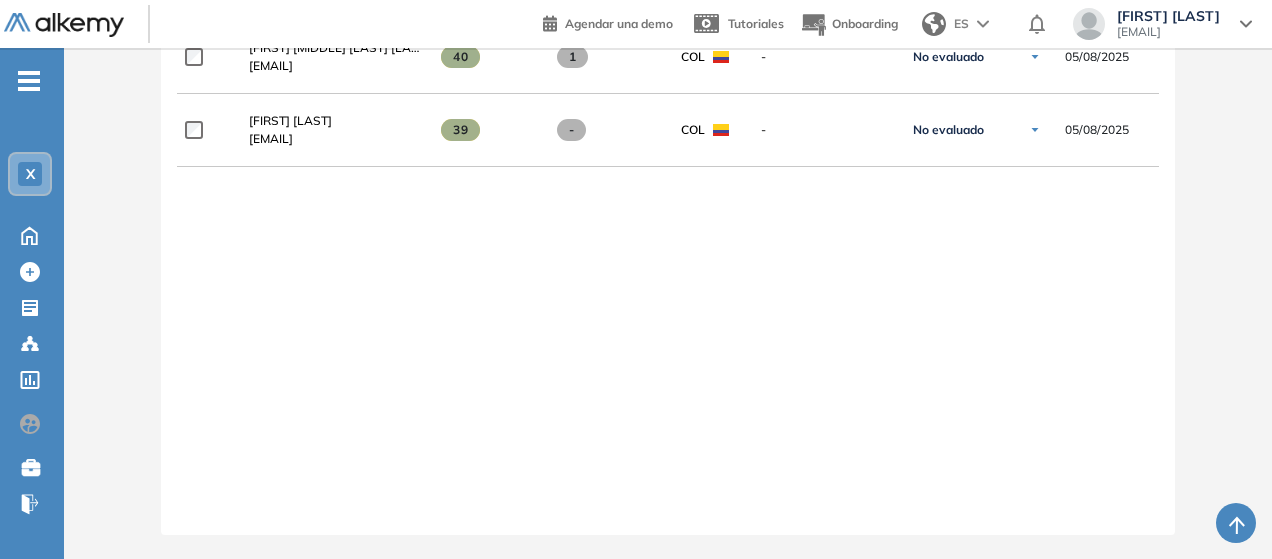 scroll, scrollTop: 0, scrollLeft: 0, axis: both 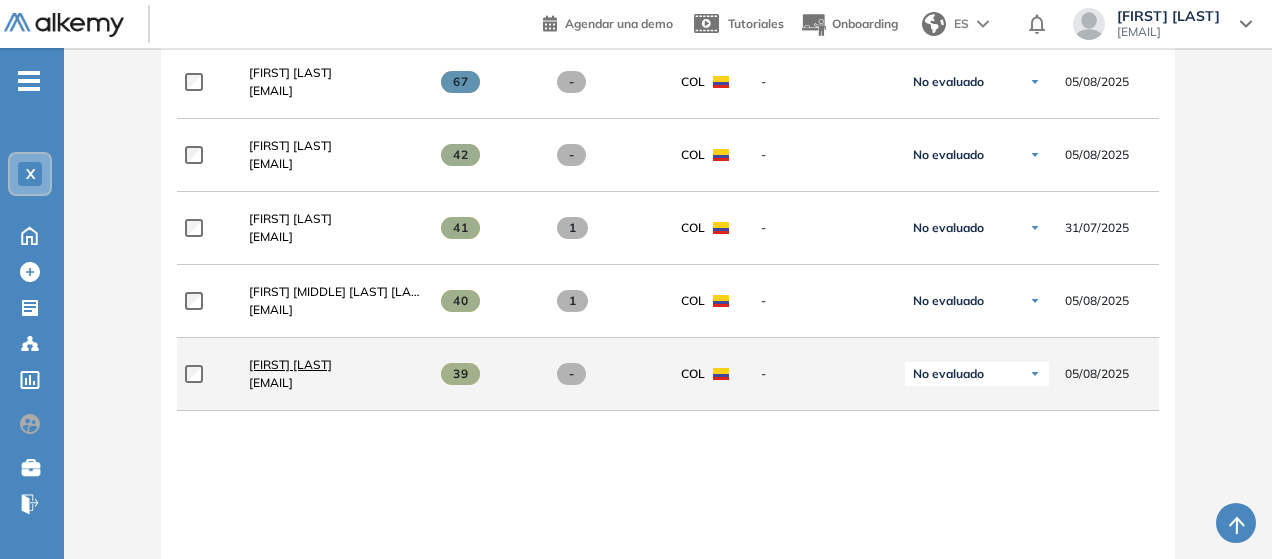 click on "[FIRST] [LAST]" at bounding box center [290, 364] 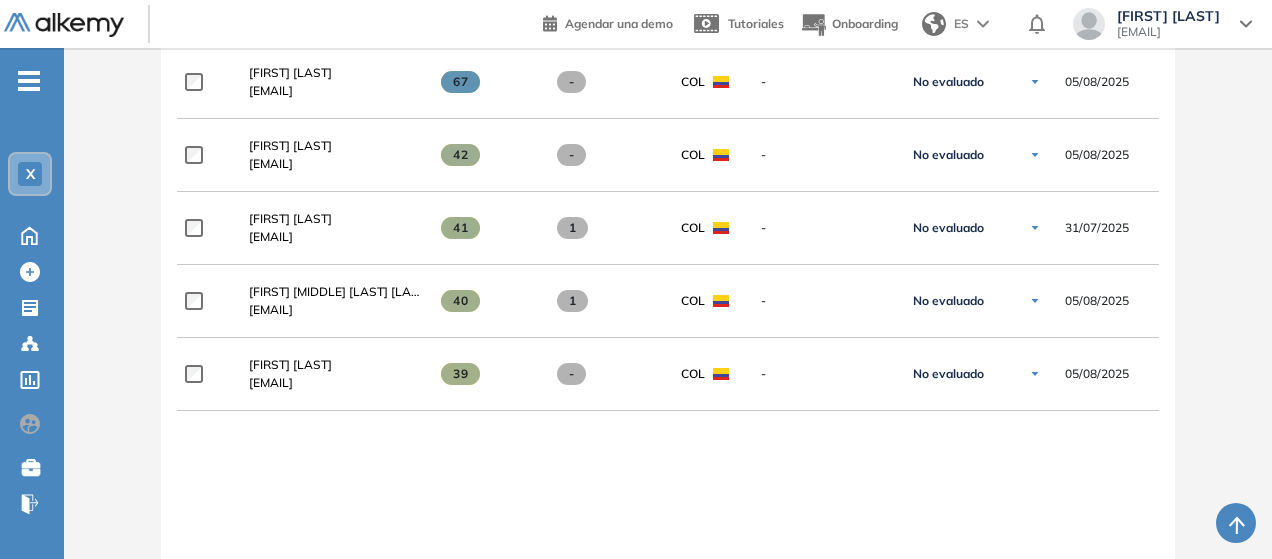 scroll, scrollTop: 0, scrollLeft: 0, axis: both 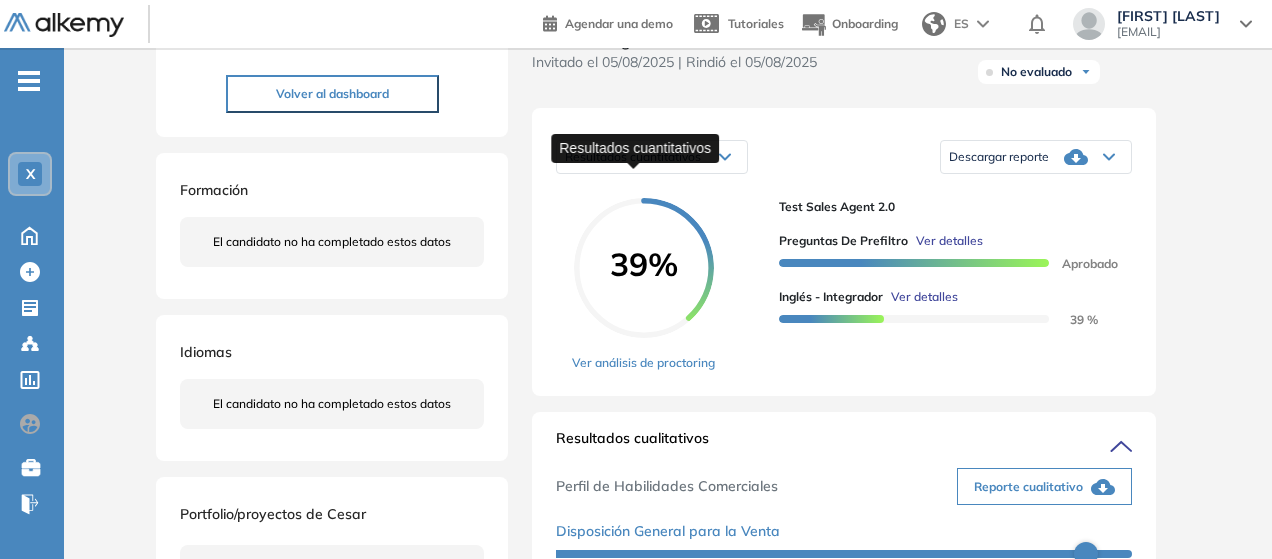 click on "Resultados cuantitativos" at bounding box center (633, 156) 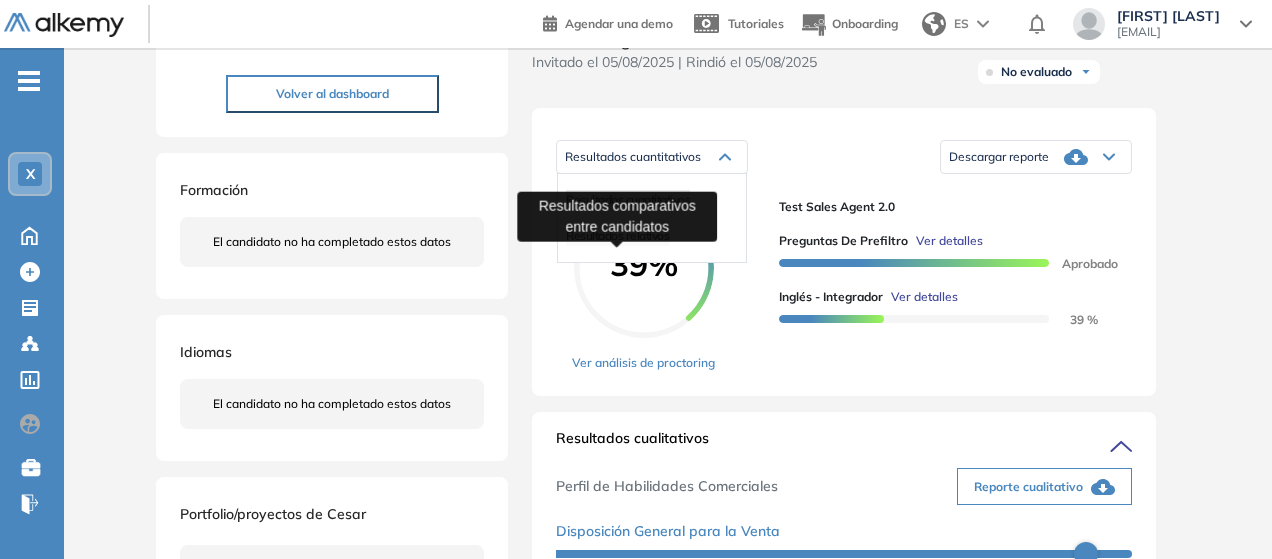 click on "Resultados relativos" at bounding box center (617, 235) 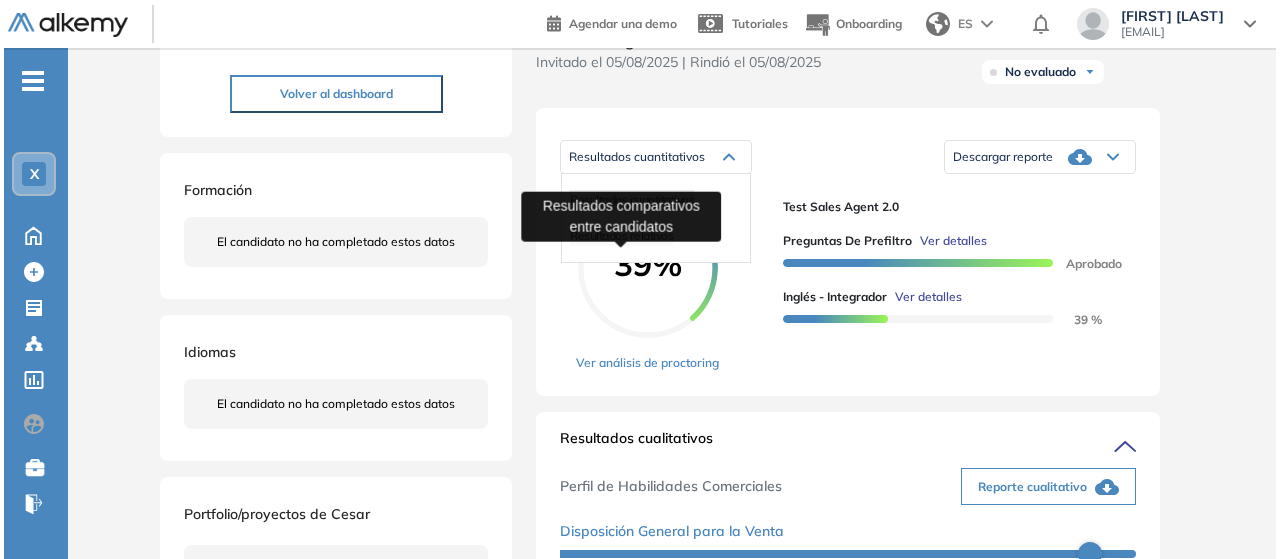 scroll, scrollTop: 0, scrollLeft: 0, axis: both 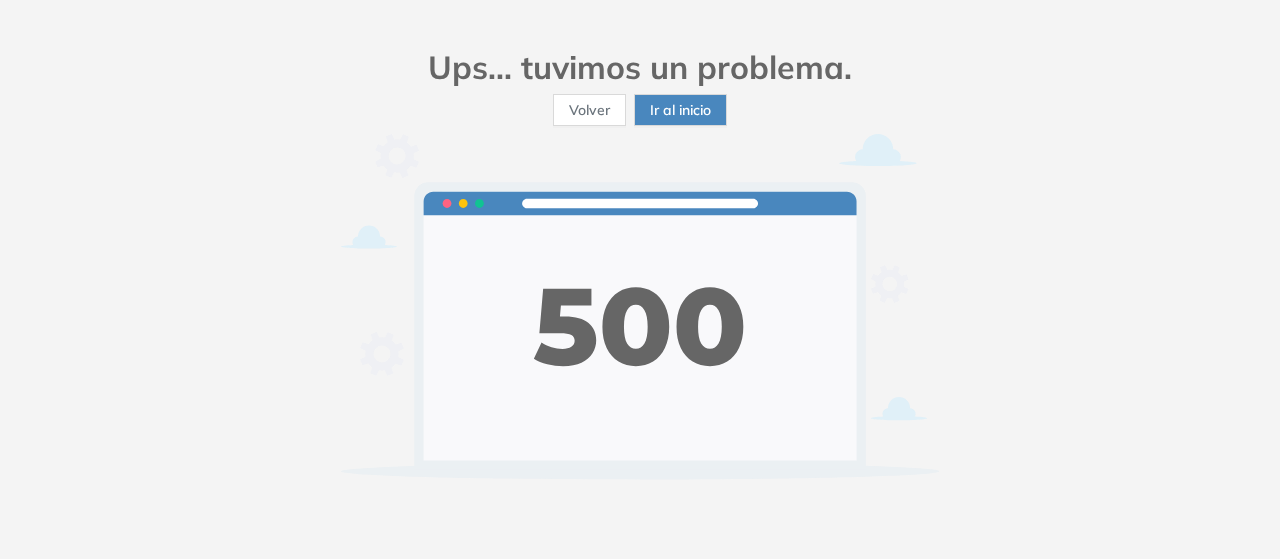 click on "Volver" at bounding box center (589, 110) 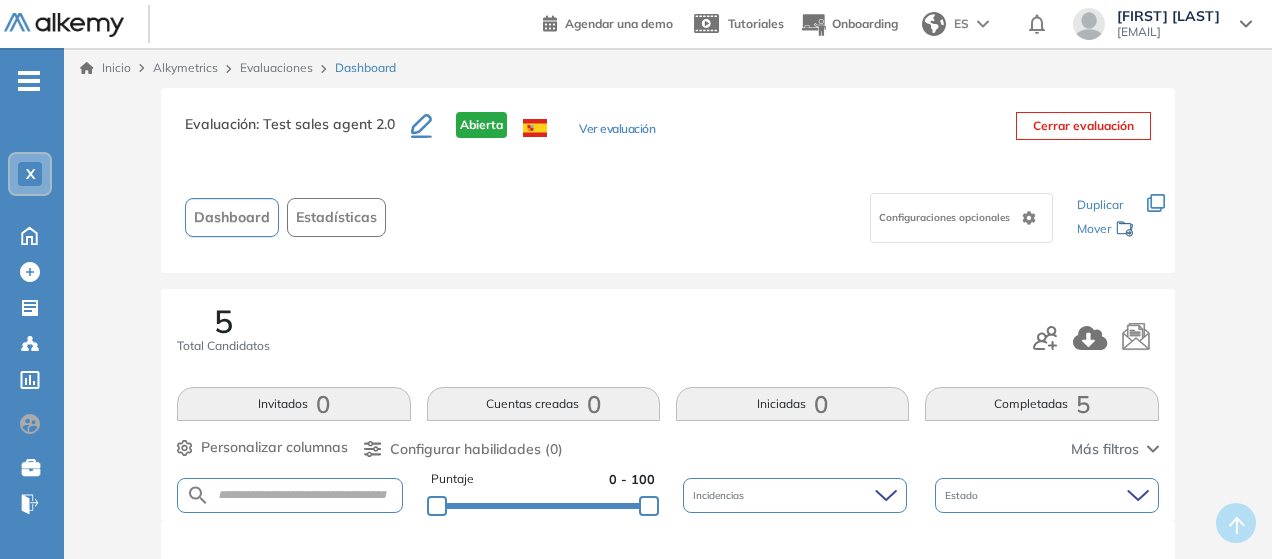 scroll, scrollTop: 872, scrollLeft: 0, axis: vertical 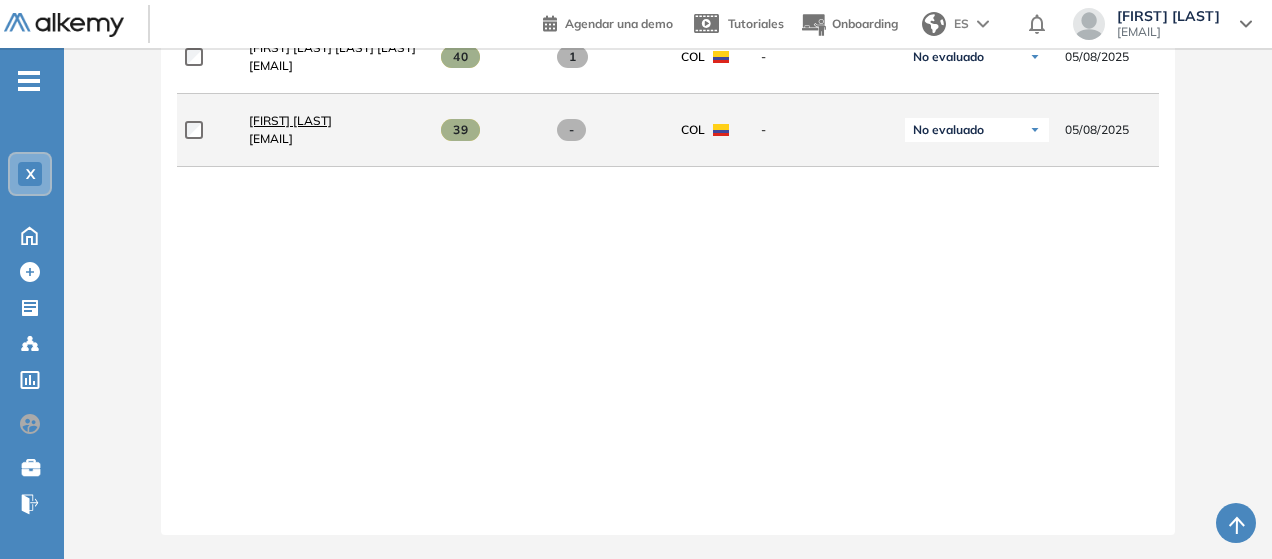 click on "[FIRST] [LAST]" at bounding box center (290, 120) 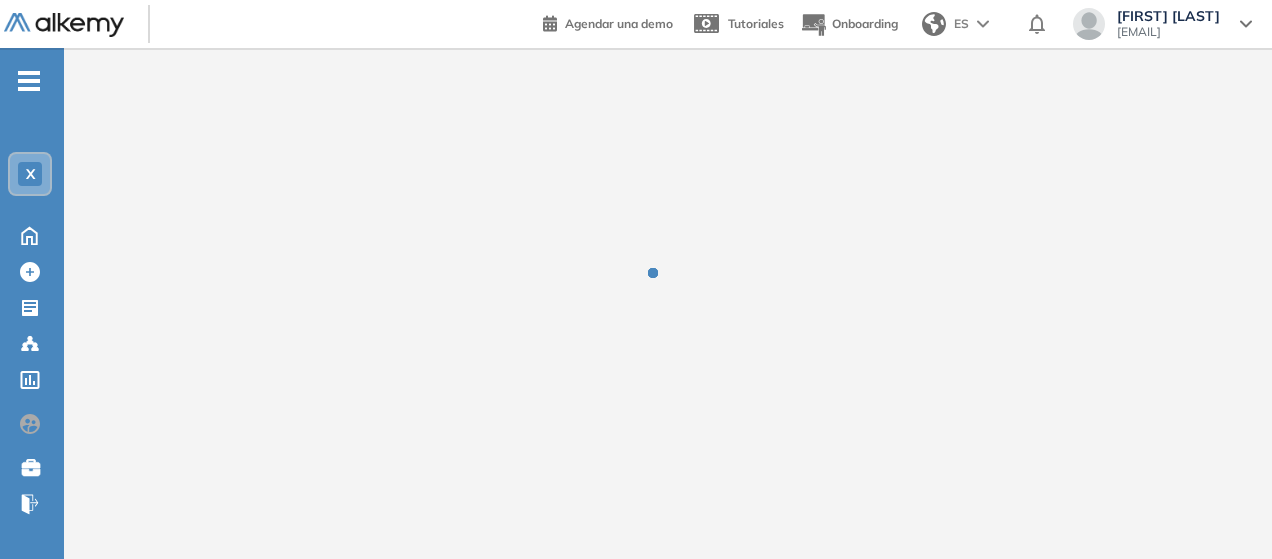 scroll, scrollTop: 0, scrollLeft: 0, axis: both 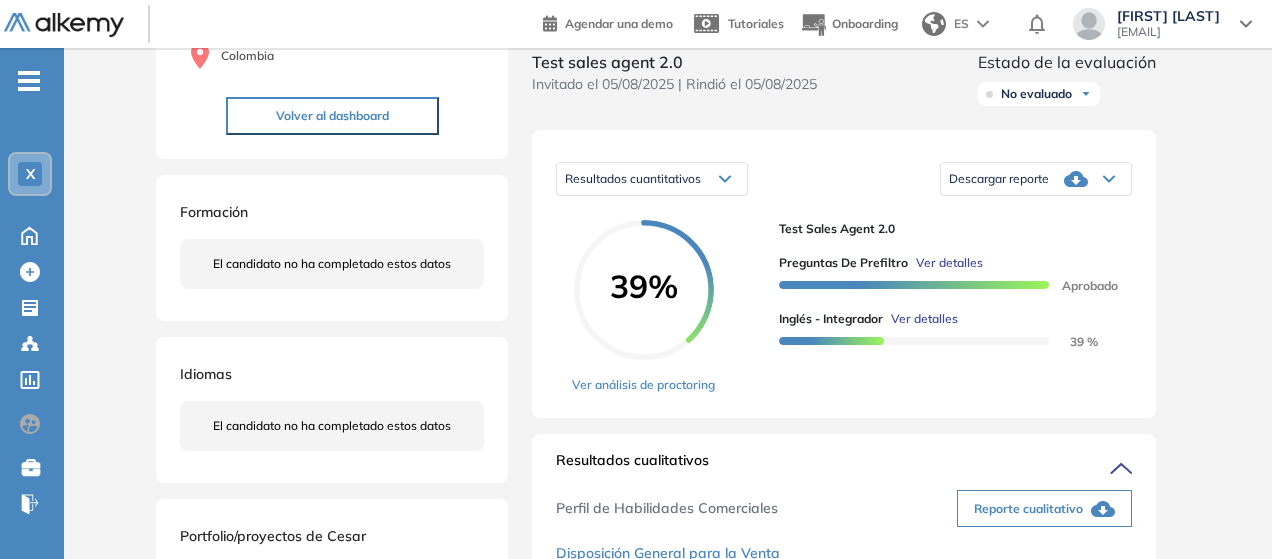 click on "Resultados cuantitativos" at bounding box center (652, 179) 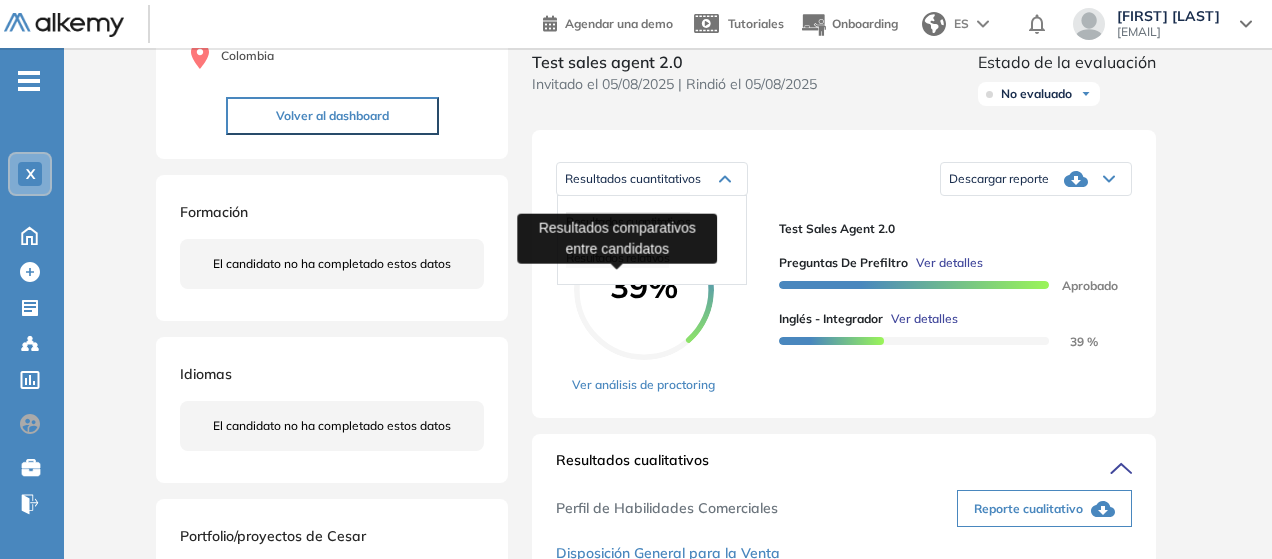 click on "Resultados relativos" at bounding box center (617, 257) 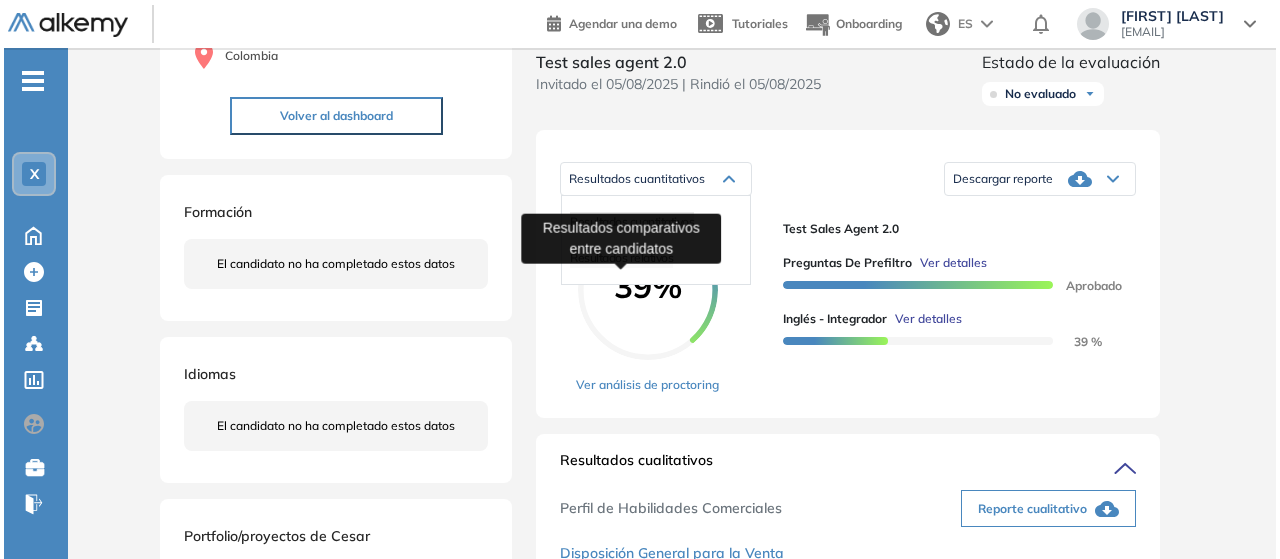 scroll, scrollTop: 0, scrollLeft: 0, axis: both 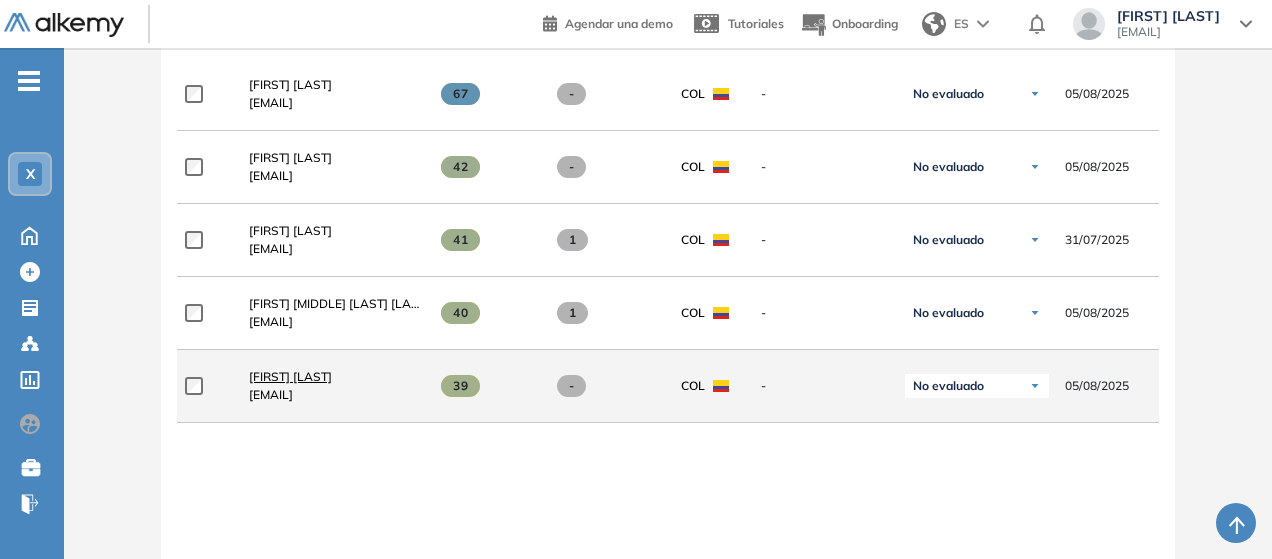 click on "[FIRST] [LAST]" at bounding box center [290, 376] 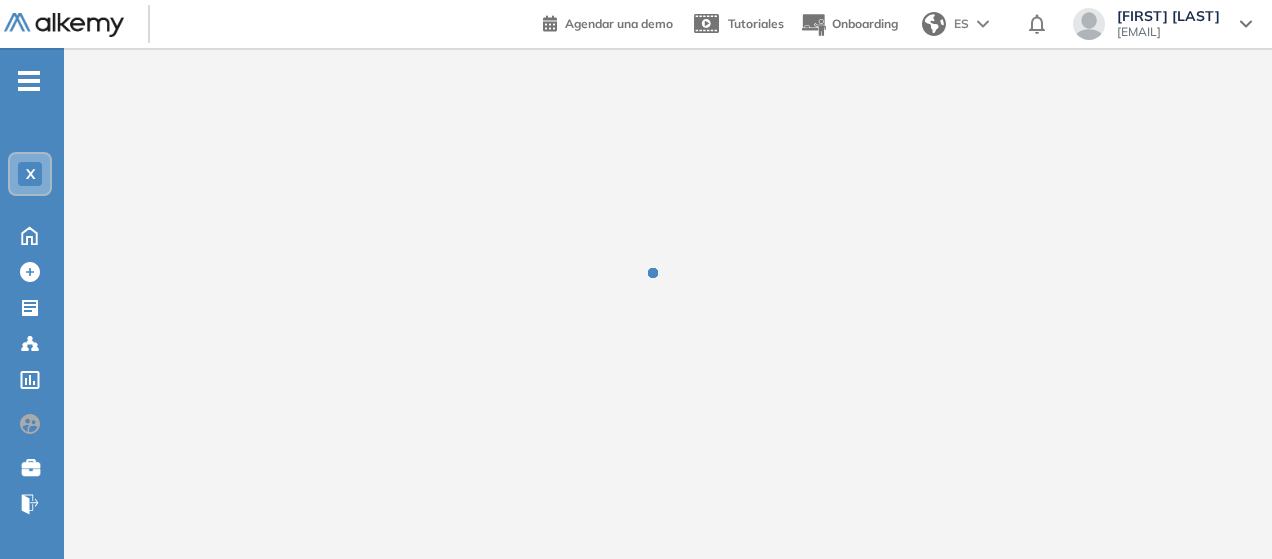 scroll, scrollTop: 0, scrollLeft: 0, axis: both 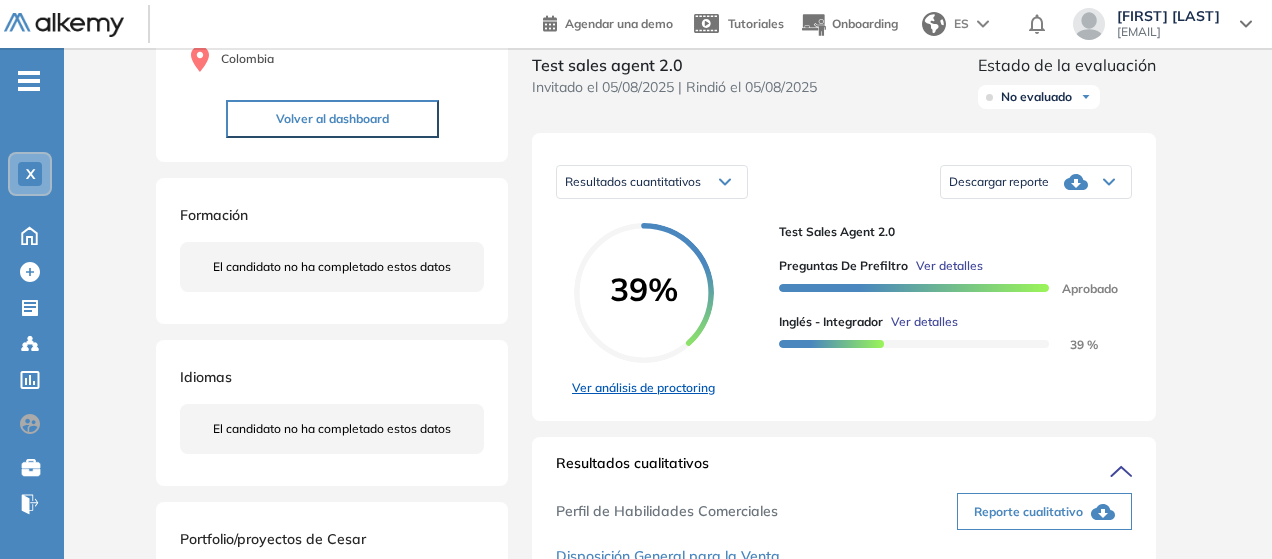 click on "Ver análisis de proctoring" at bounding box center [643, 388] 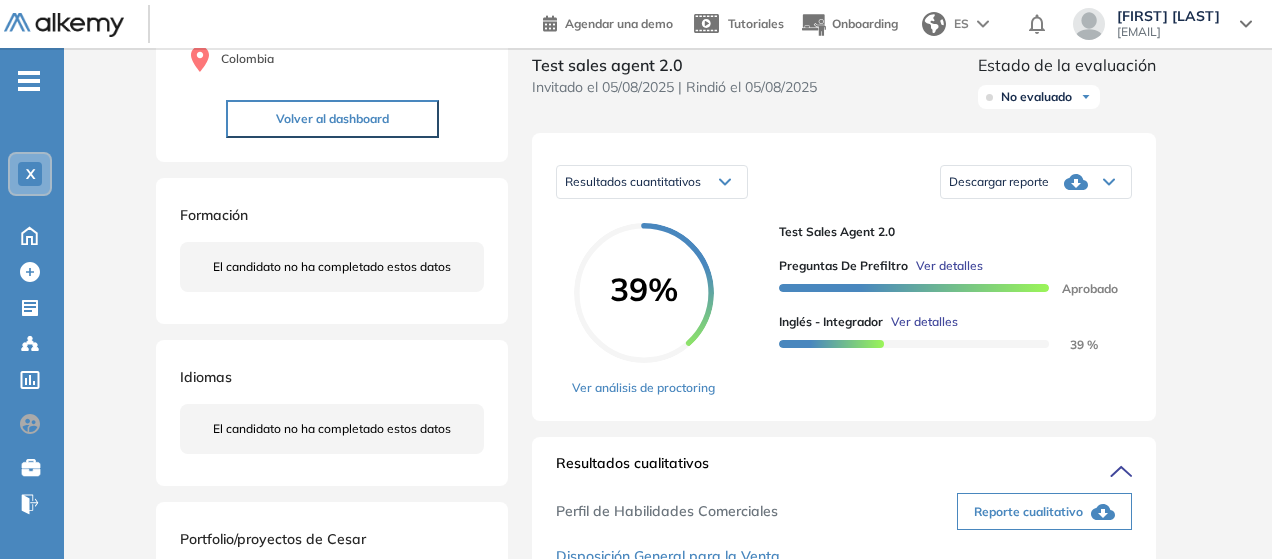 scroll, scrollTop: 0, scrollLeft: 0, axis: both 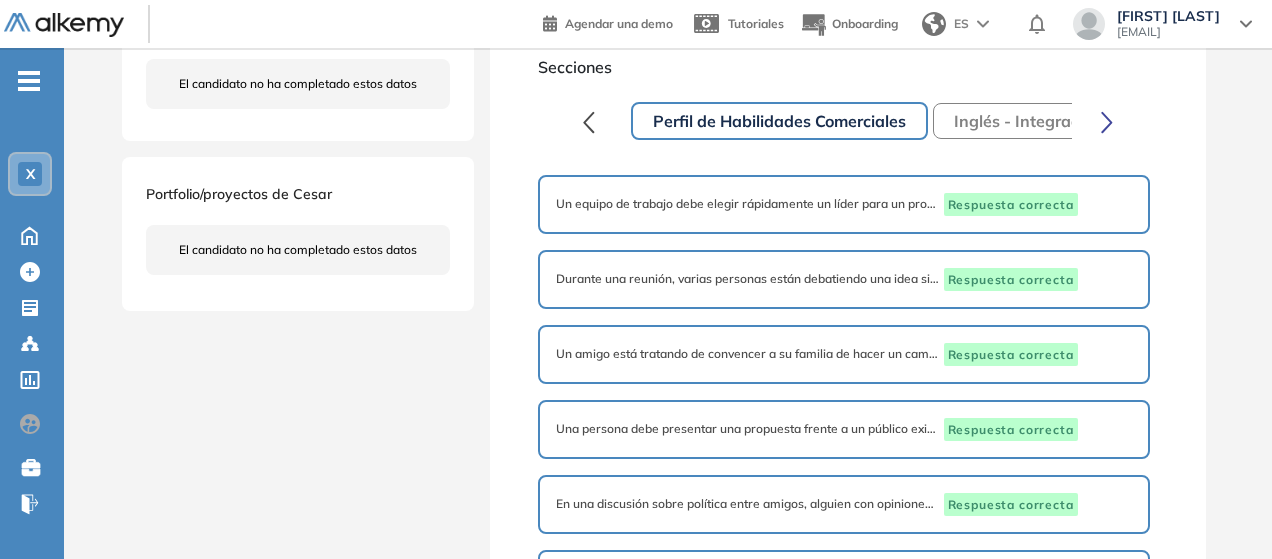 click 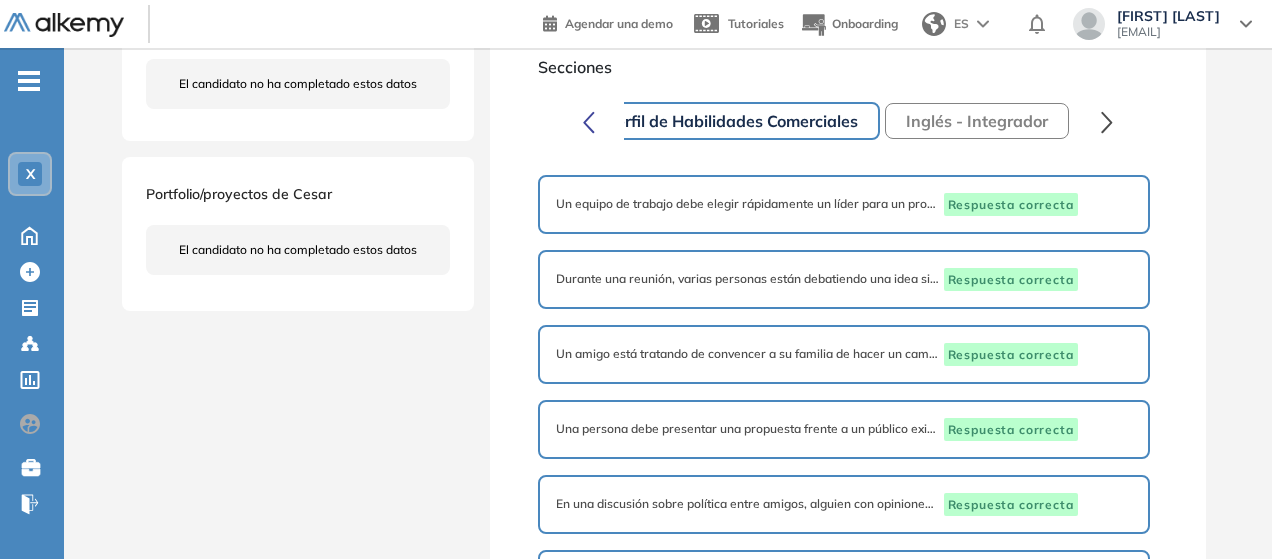 click on "Inglés - Integrador" at bounding box center (977, 121) 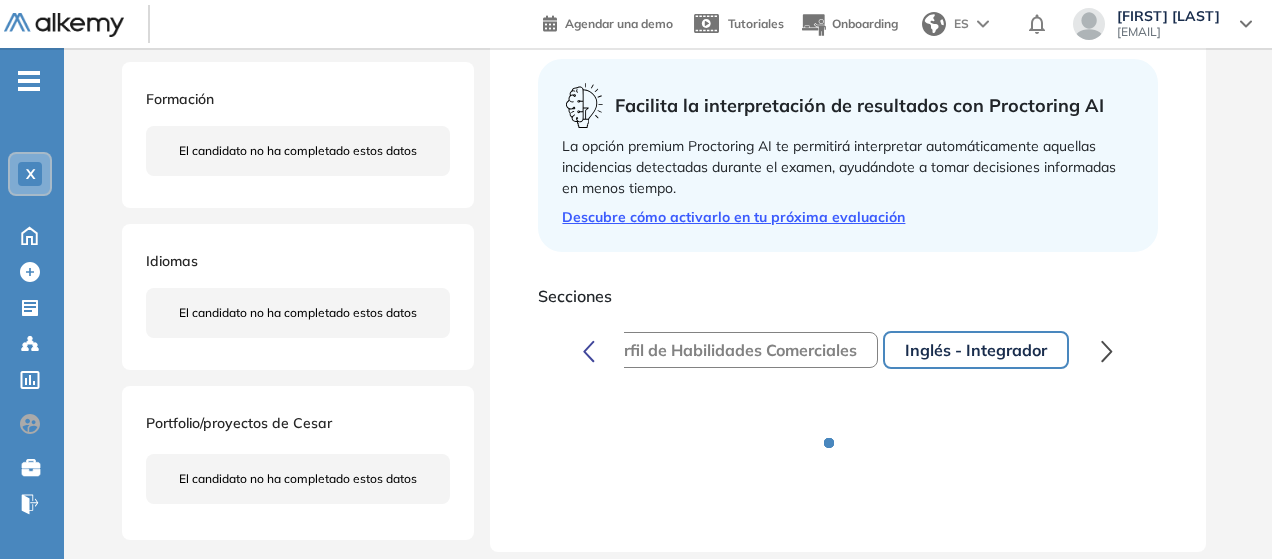 scroll, scrollTop: 578, scrollLeft: 0, axis: vertical 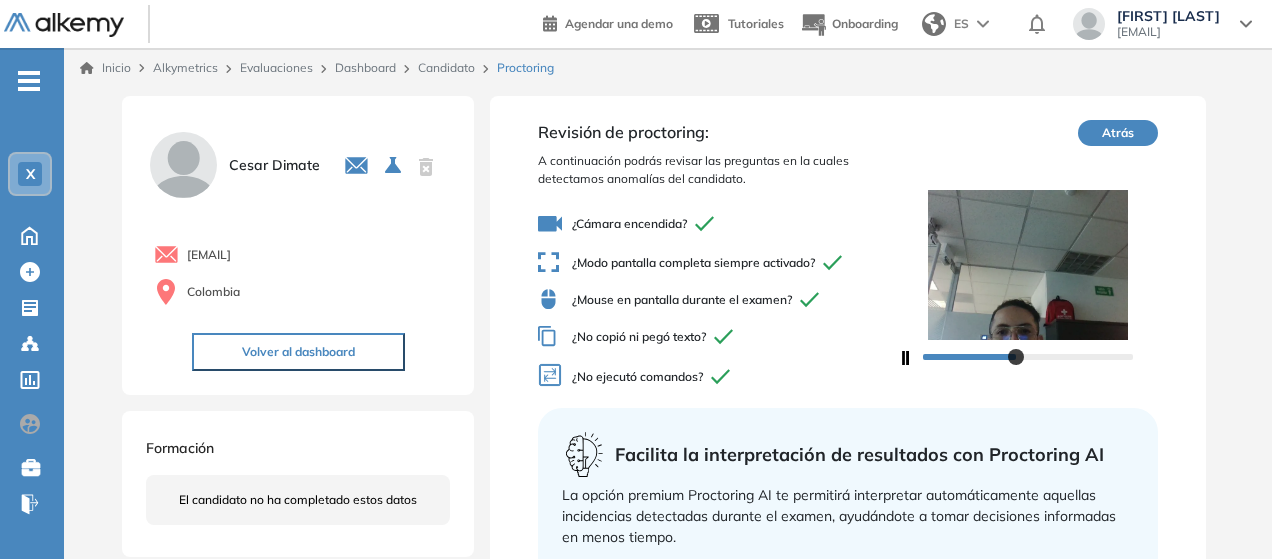 click on "Atrás" at bounding box center (1118, 133) 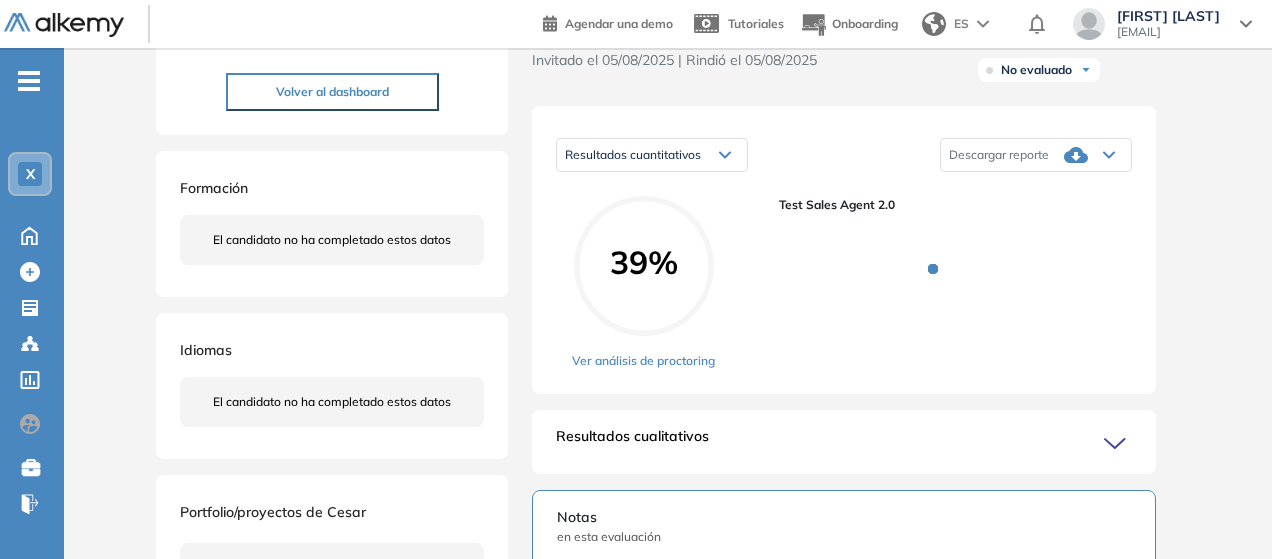 scroll, scrollTop: 277, scrollLeft: 0, axis: vertical 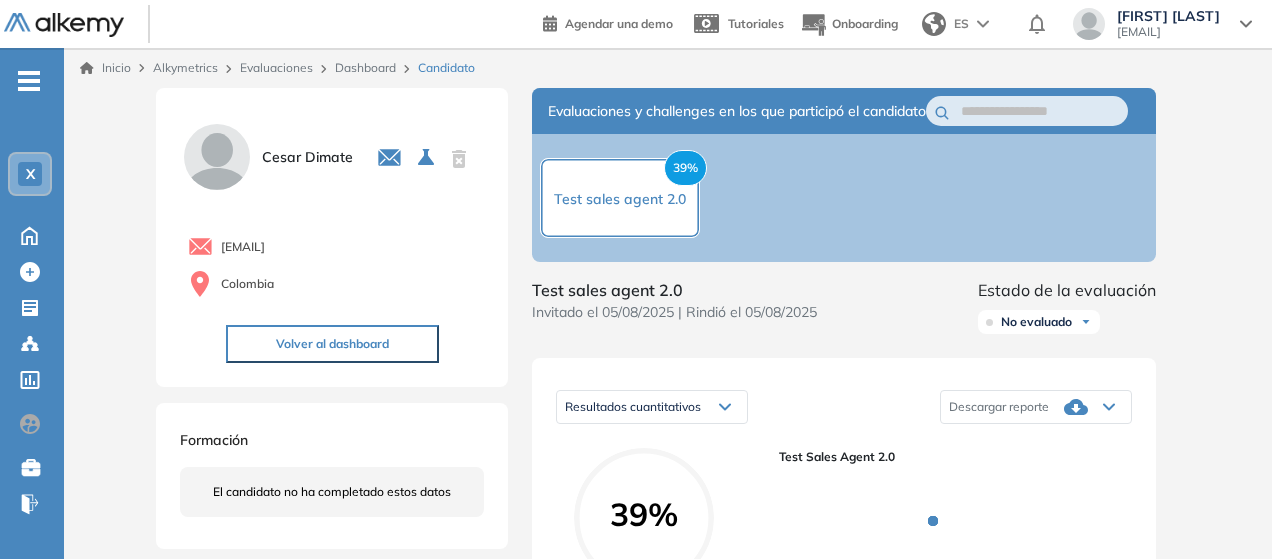 click on "Resultados cuantitativos" at bounding box center (652, 407) 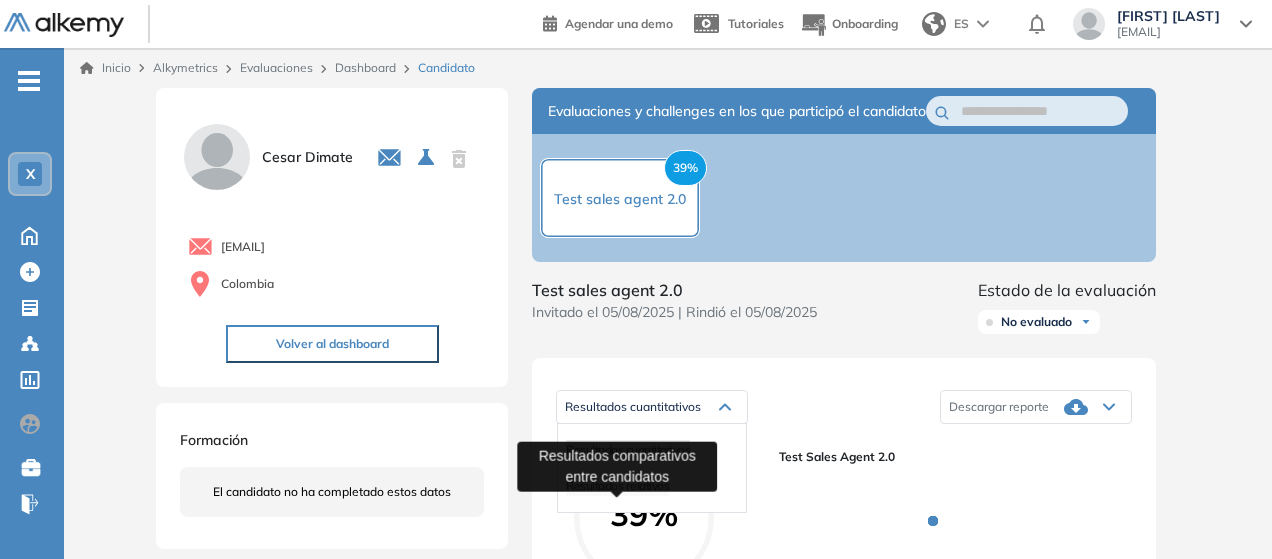 click on "Resultados relativos" at bounding box center [617, 485] 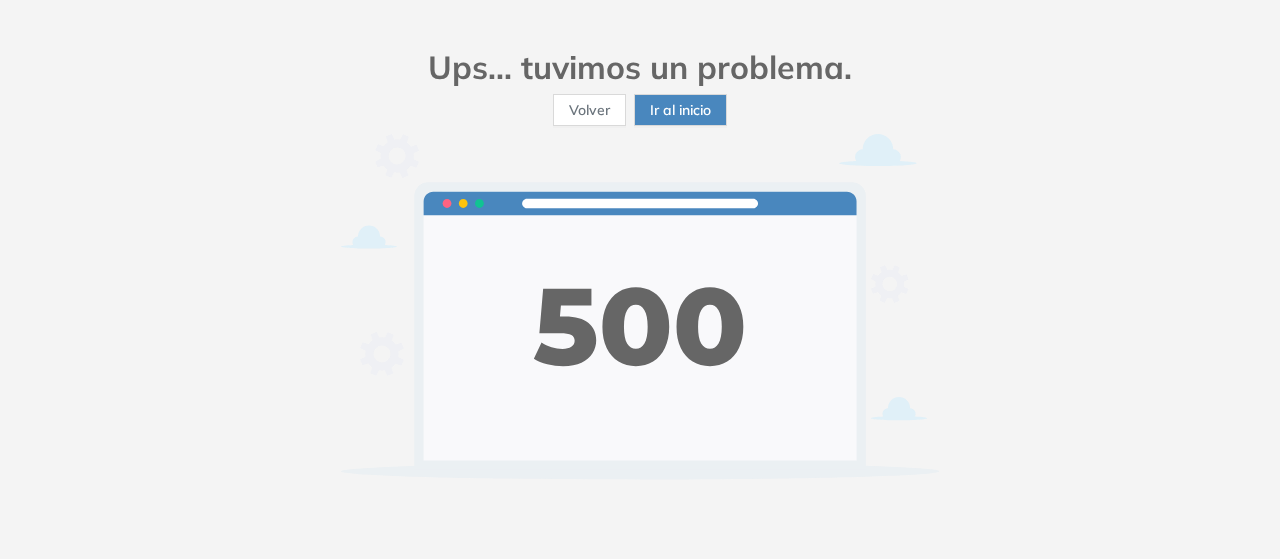 scroll, scrollTop: 0, scrollLeft: 0, axis: both 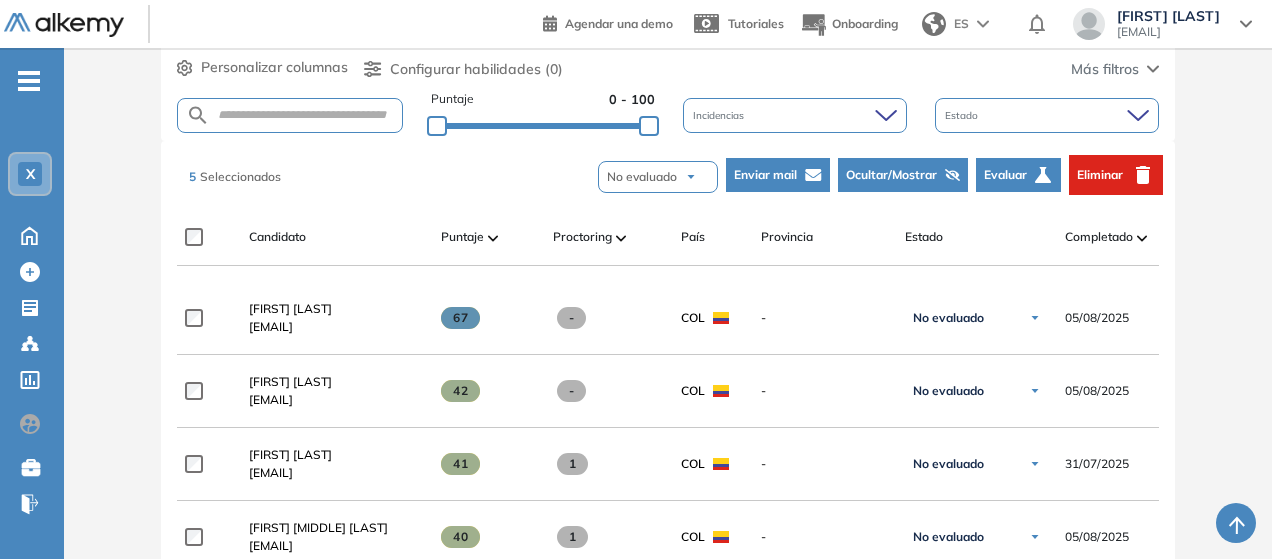 click on "Evaluar" at bounding box center (1018, 175) 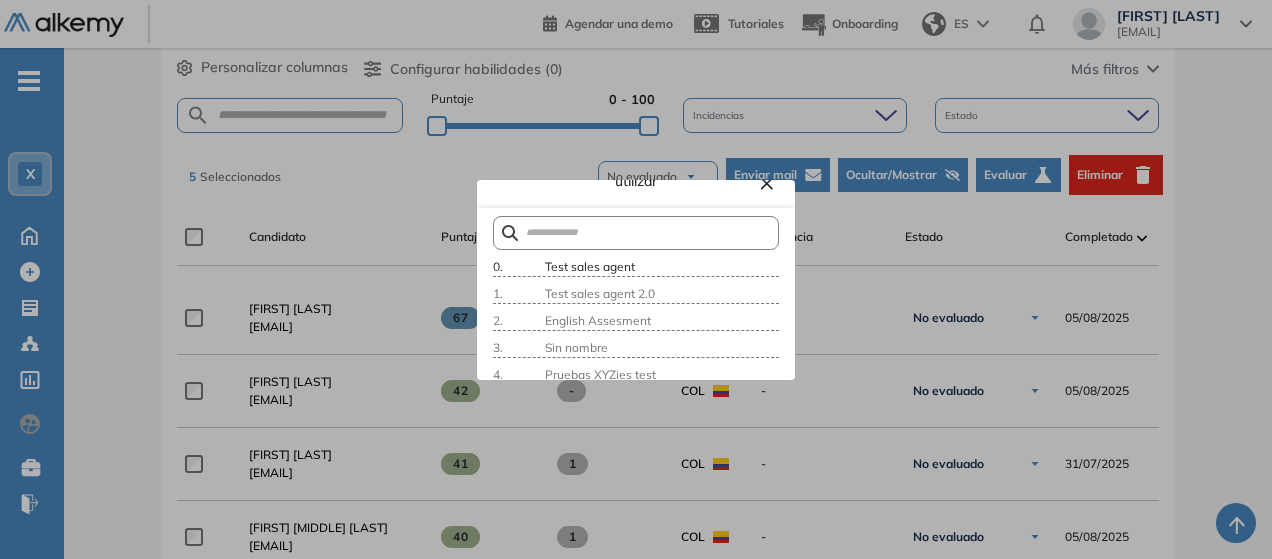 scroll, scrollTop: 46, scrollLeft: 0, axis: vertical 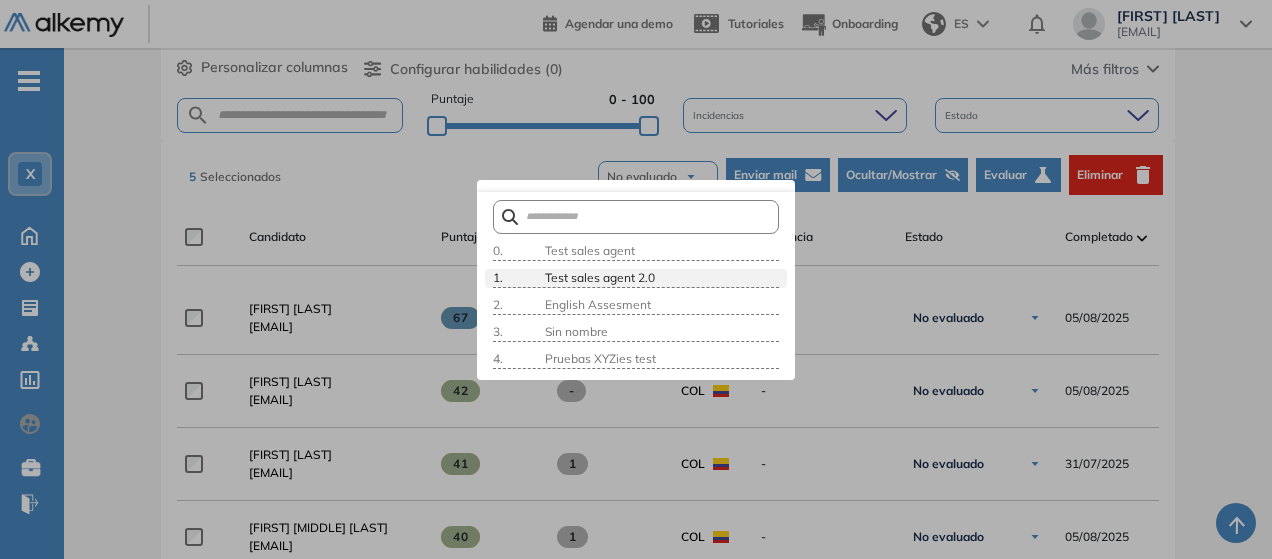 click on "Test sales agent 2.0" at bounding box center (598, 277) 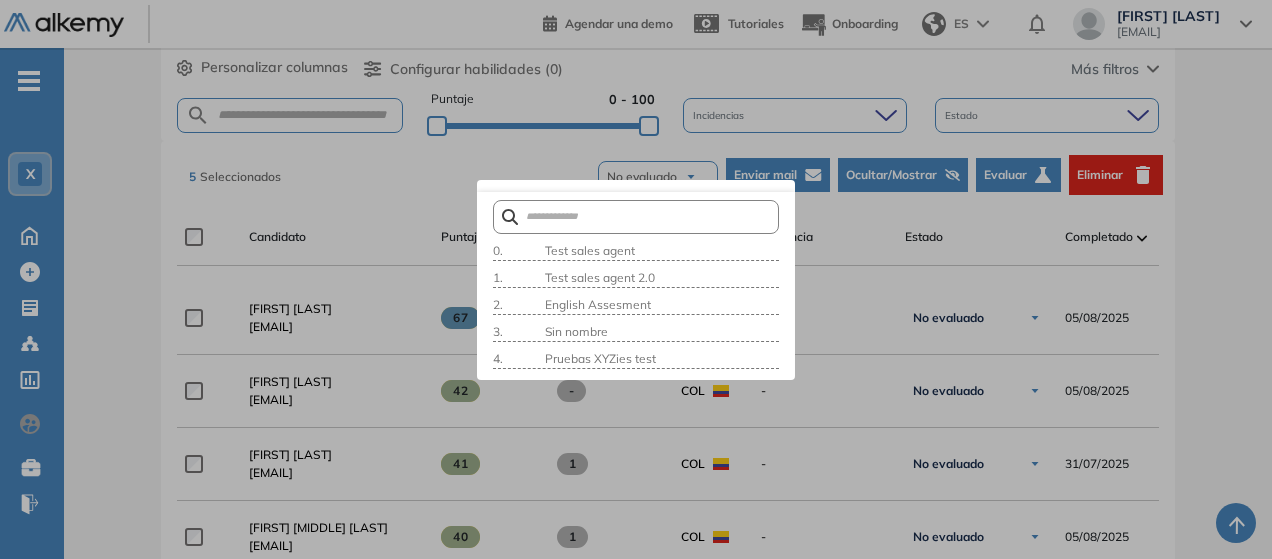 click at bounding box center (636, 279) 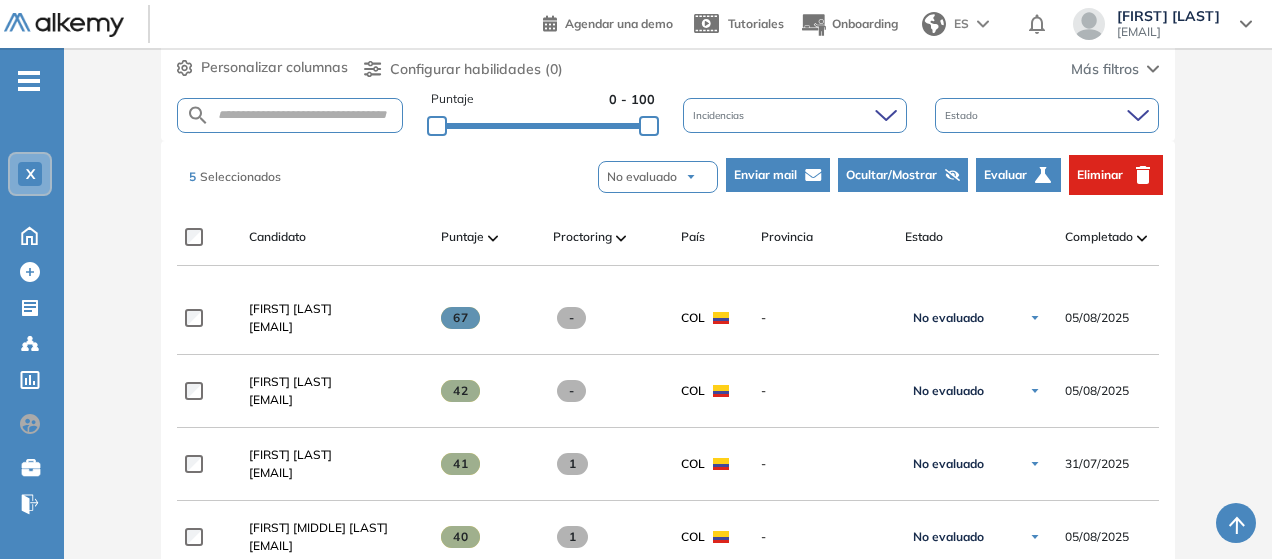 click on "Evaluación : Test sales agent 2.0 Abierta Ver evaluación Cerrar evaluación Dashboard Estadísticas Configuraciones opcionales Los siguientes tests ya no están disponibles o tienen una nueva versión Revisa en el catálogo otras opciones o su detalle. Entendido Duplicar Mover 5 Total Candidatos Invitados 0 Cuentas creadas 0 Iniciadas 0 Completadas 5   Personalizar columnas Personalizar columnas Candidato Fijar columna Puntaje Fijar columna Proctoring Fijar columna País Fijar columna Provincia Fijar columna Estado Fijar columna Completado Fijar columna Evaluación Fijar columna Fecha límite Fijar columna Perfil de Habilidades Comerciales Inglés - Integrador Cancelar Aplicar Configurar habilidades (0) Más filtros Puntaje 0 - 100 Incidencias Estado 5 Seleccionados No evaluado No evaluado Evaluado A entrevistar Entrevistado Finalista Oferta enviada Oferta rechazada Sin respuesta Rechazado Contratado Enviar mail Ocultar/Mostrar Evaluar Eliminar Candidato Puntaje Proctoring País Provincia Estado Completado" at bounding box center (668, 373) 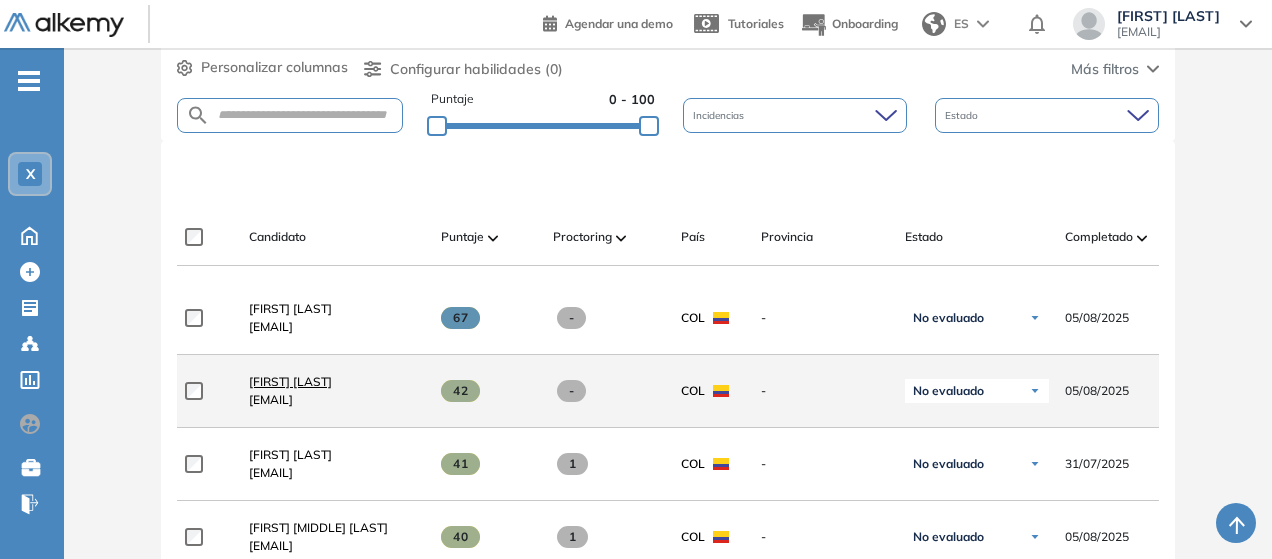 click on "[FIRST] [LAST]" at bounding box center (290, 381) 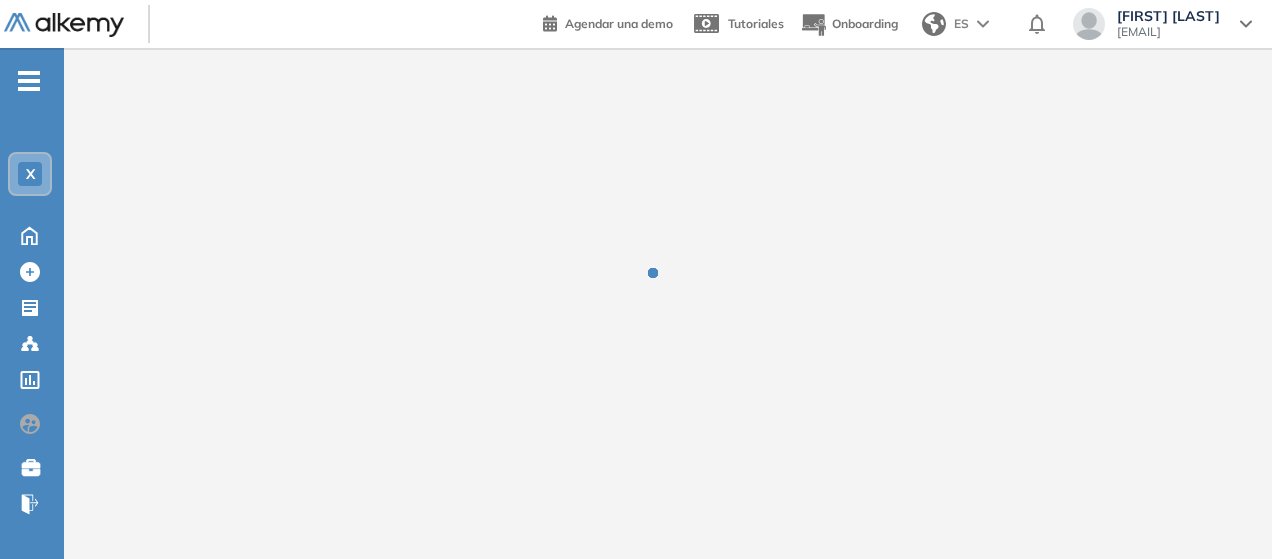 scroll, scrollTop: 0, scrollLeft: 0, axis: both 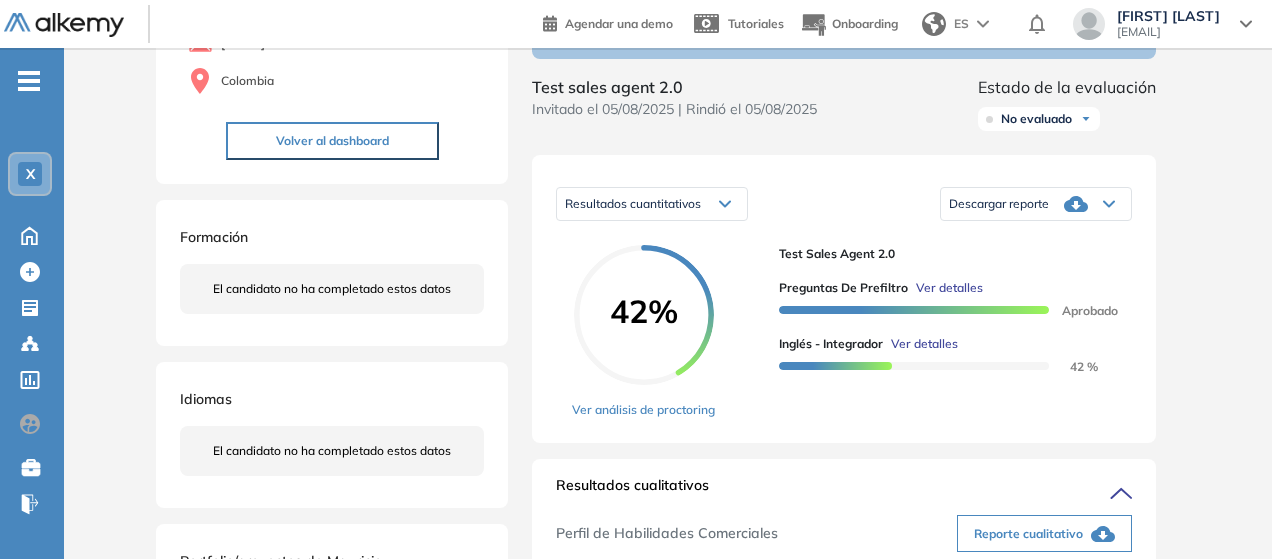 click on "Ver detalles" at bounding box center [924, 344] 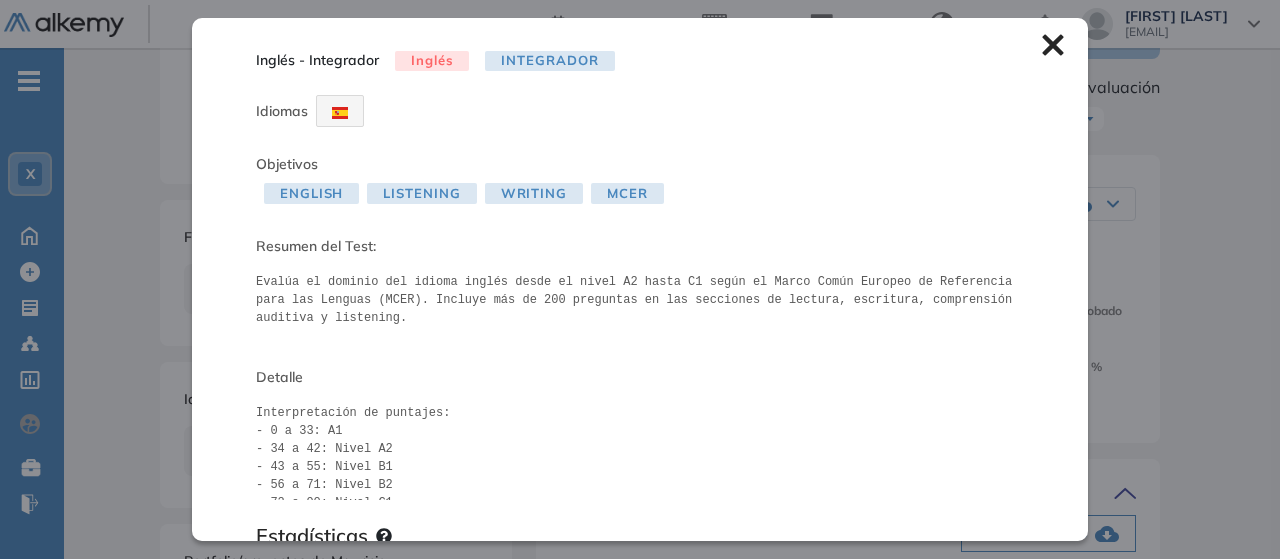 click 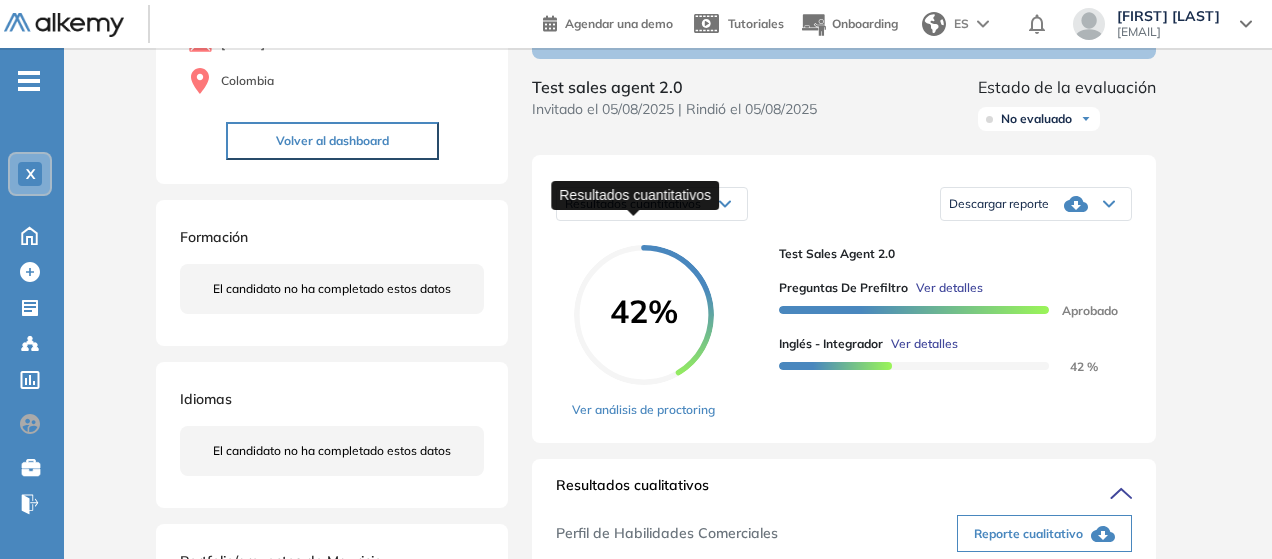 click on "Resultados cuantitativos" at bounding box center [633, 203] 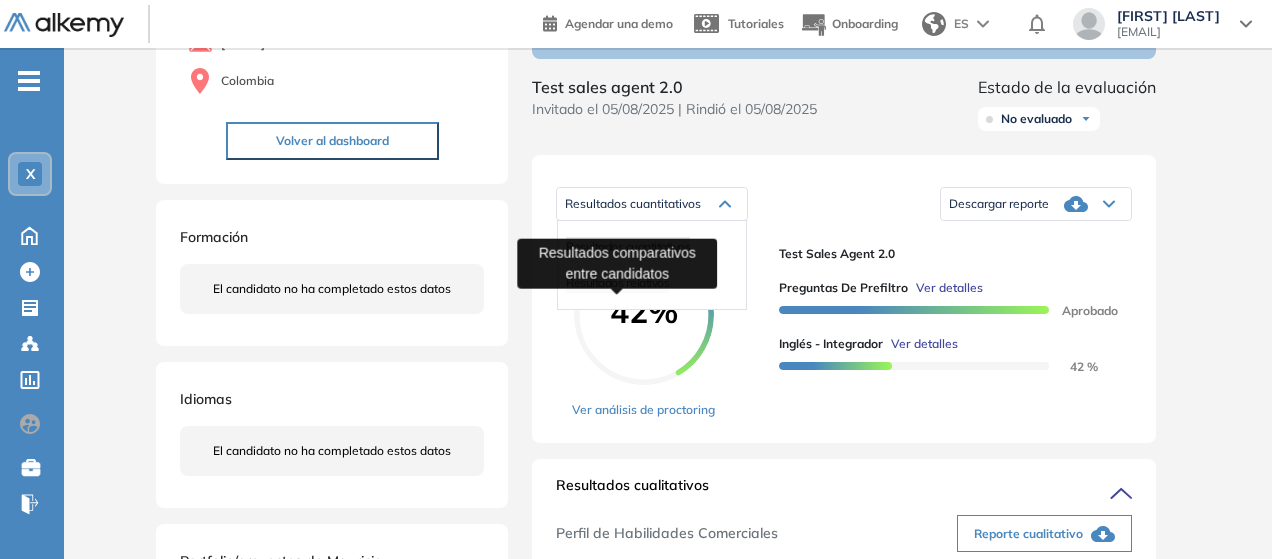 click on "Resultados relativos" at bounding box center [617, 282] 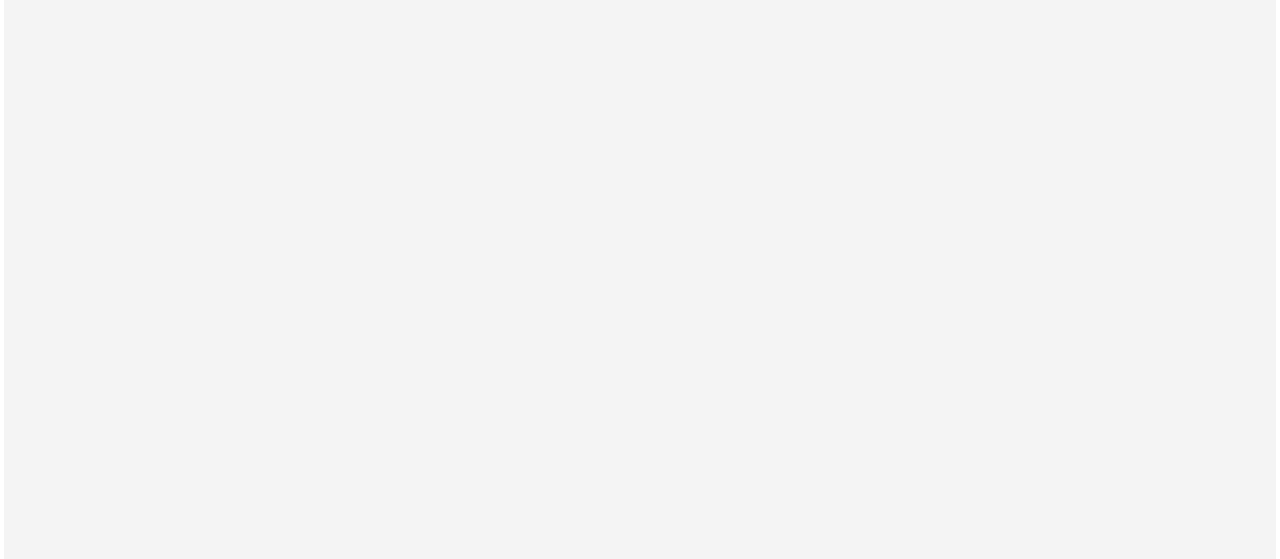 scroll, scrollTop: 0, scrollLeft: 0, axis: both 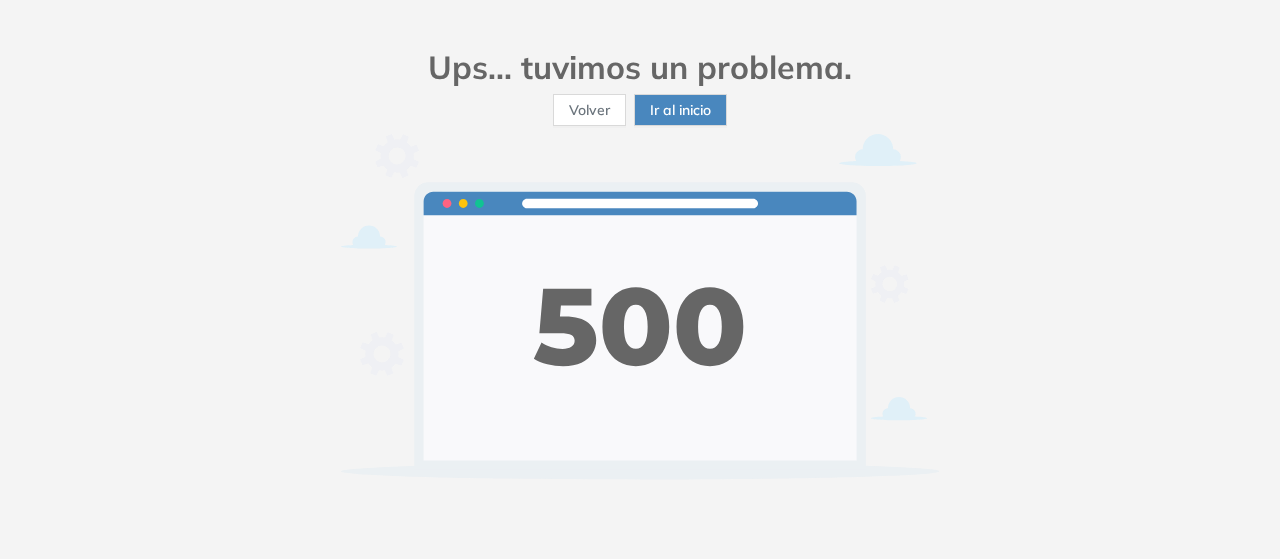 click on "Volver" at bounding box center (589, 110) 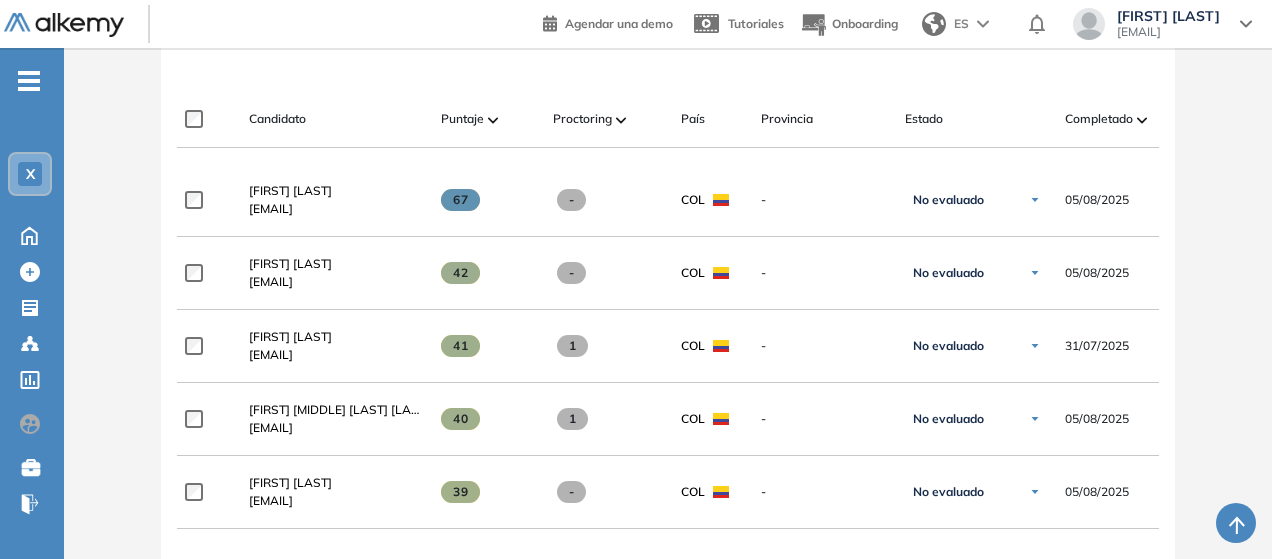 scroll, scrollTop: 497, scrollLeft: 0, axis: vertical 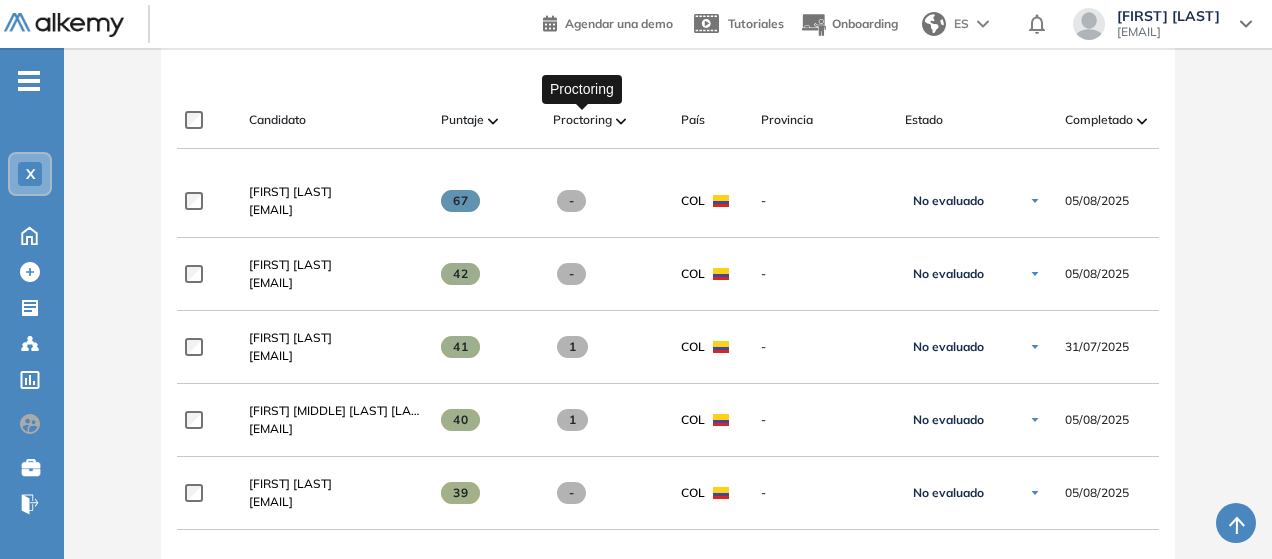 click on "Proctoring" at bounding box center (582, 120) 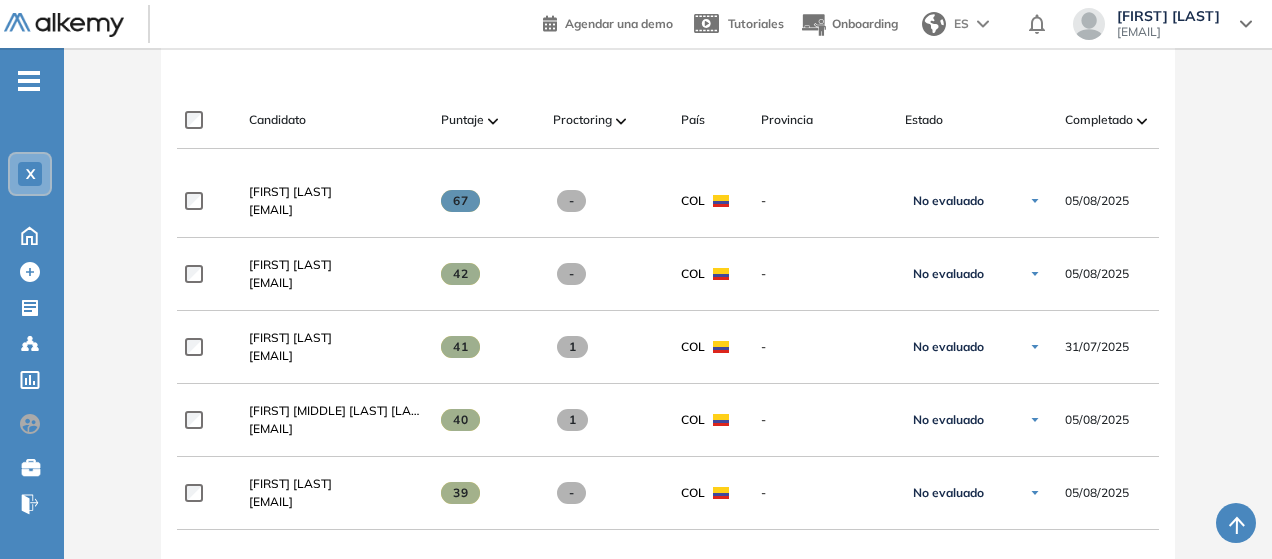 click at bounding box center [621, 121] 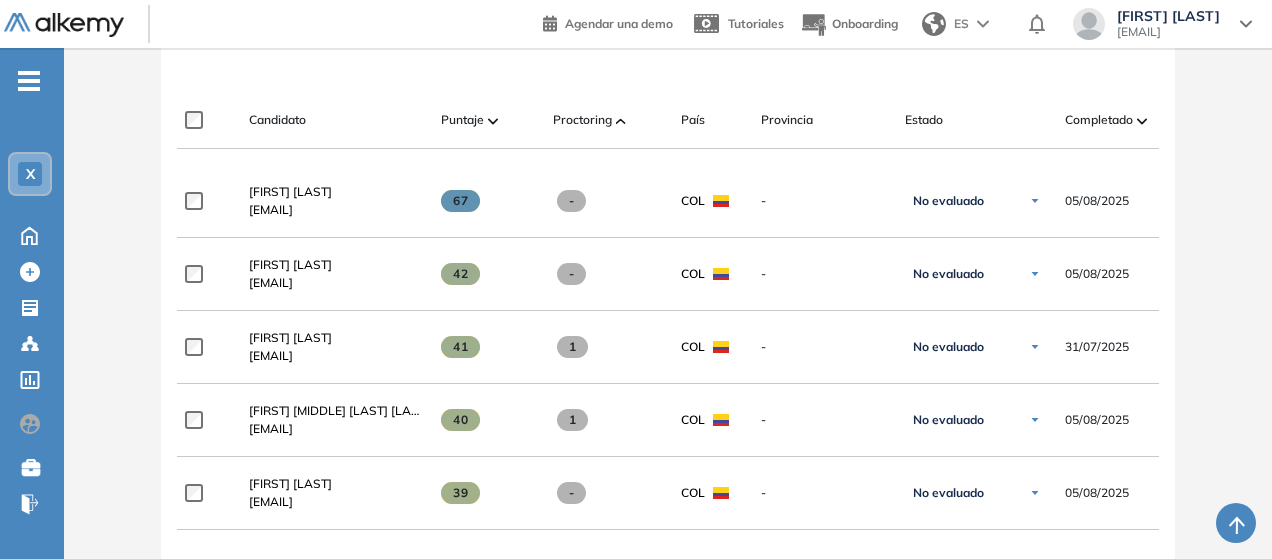 click at bounding box center [621, 121] 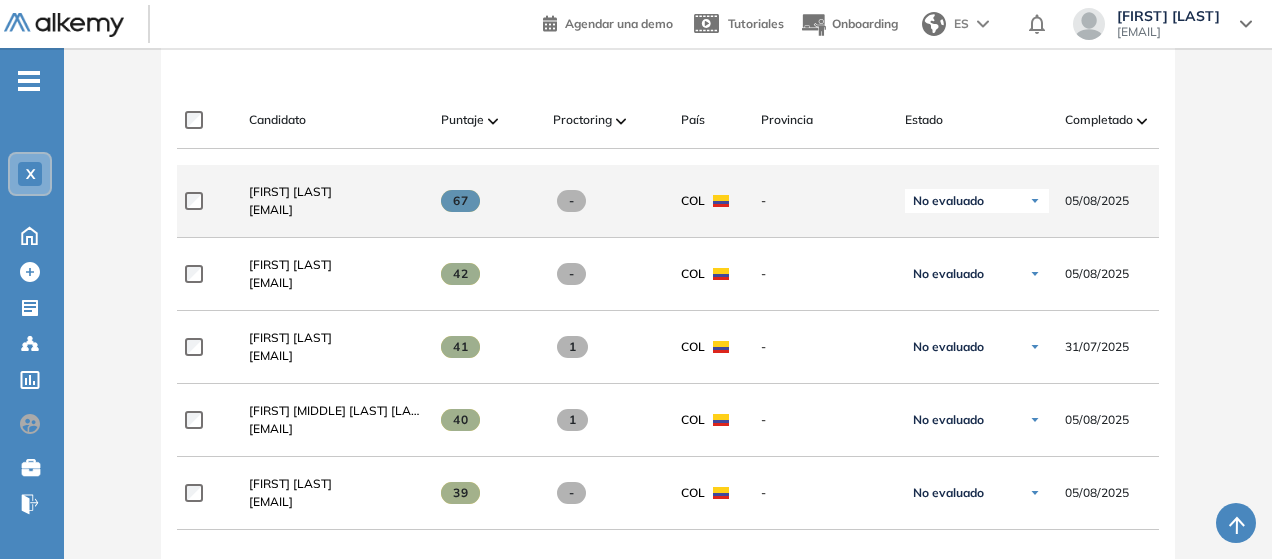 scroll, scrollTop: 0, scrollLeft: 0, axis: both 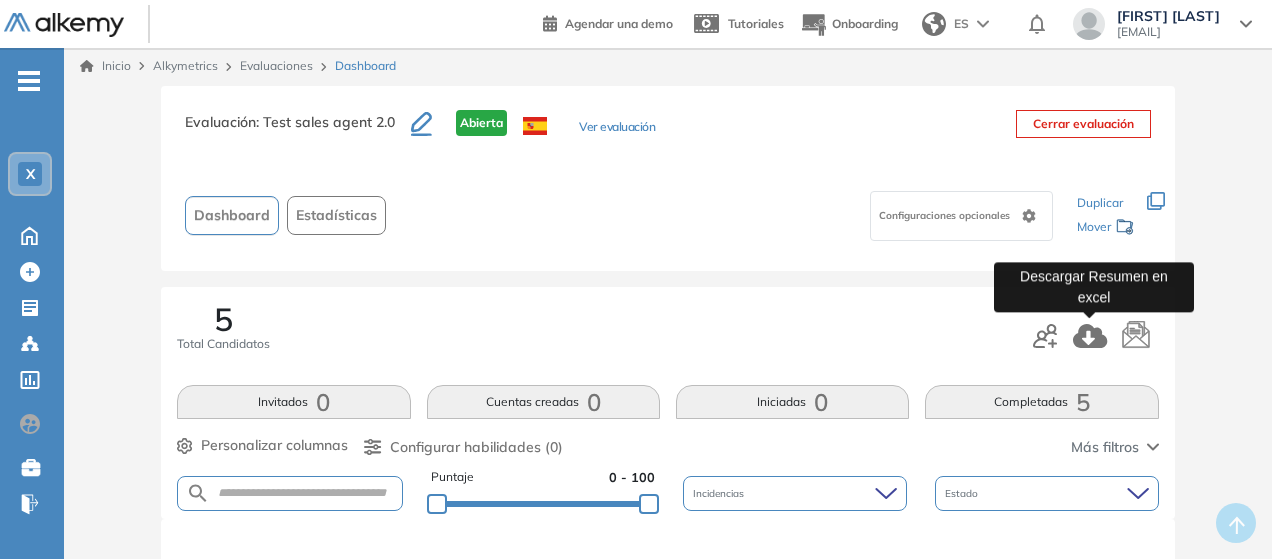 click 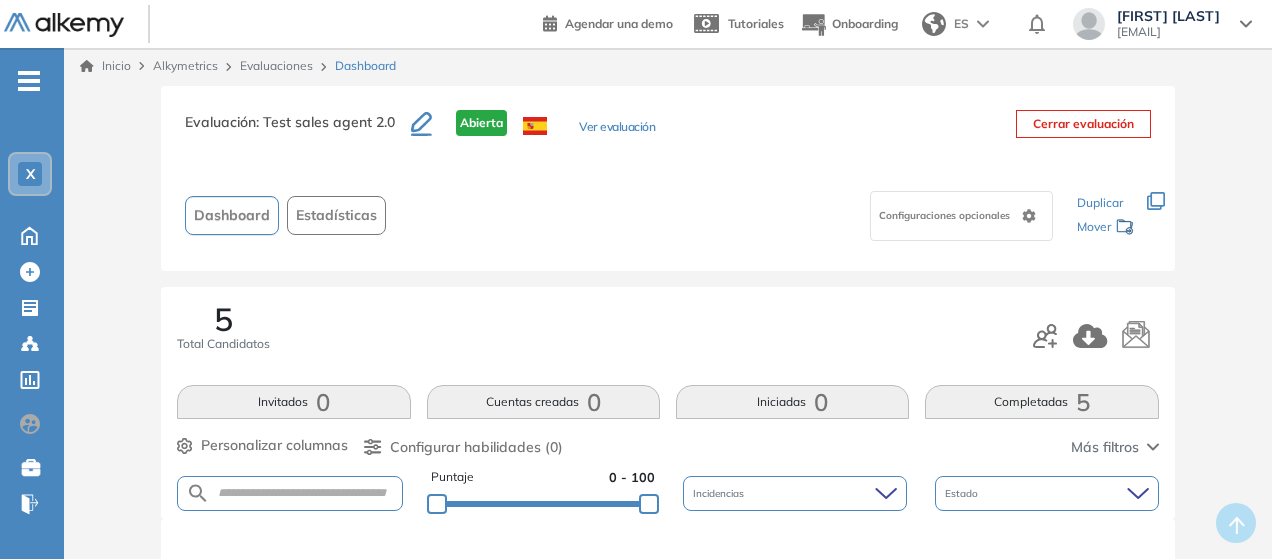 scroll, scrollTop: 872, scrollLeft: 0, axis: vertical 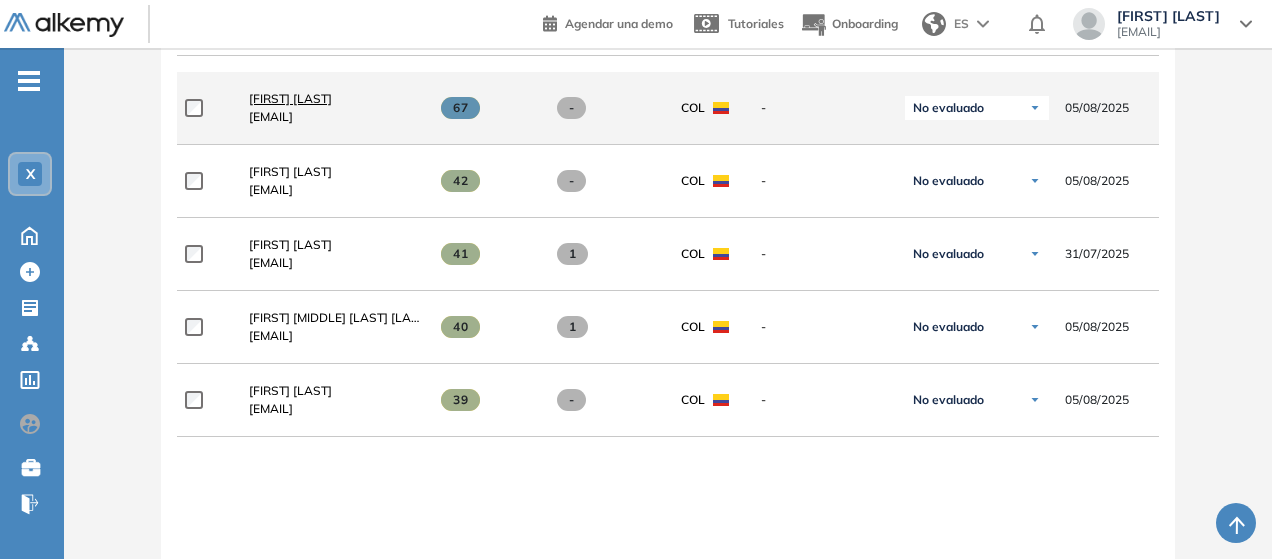 click on "[FIRST] [LAST]" at bounding box center (290, 98) 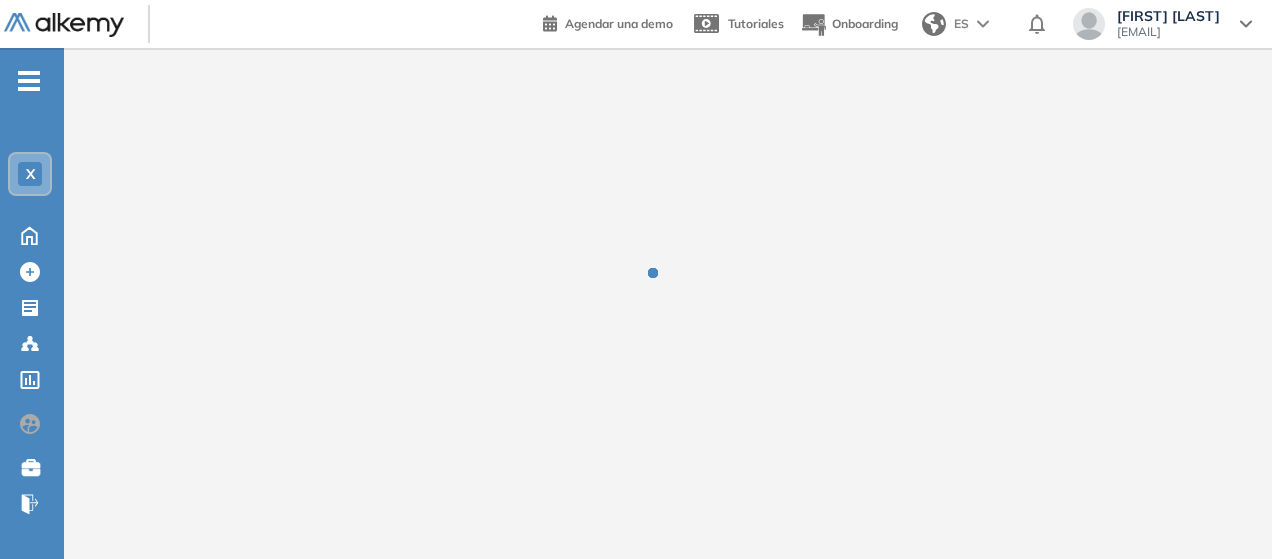 scroll, scrollTop: 0, scrollLeft: 0, axis: both 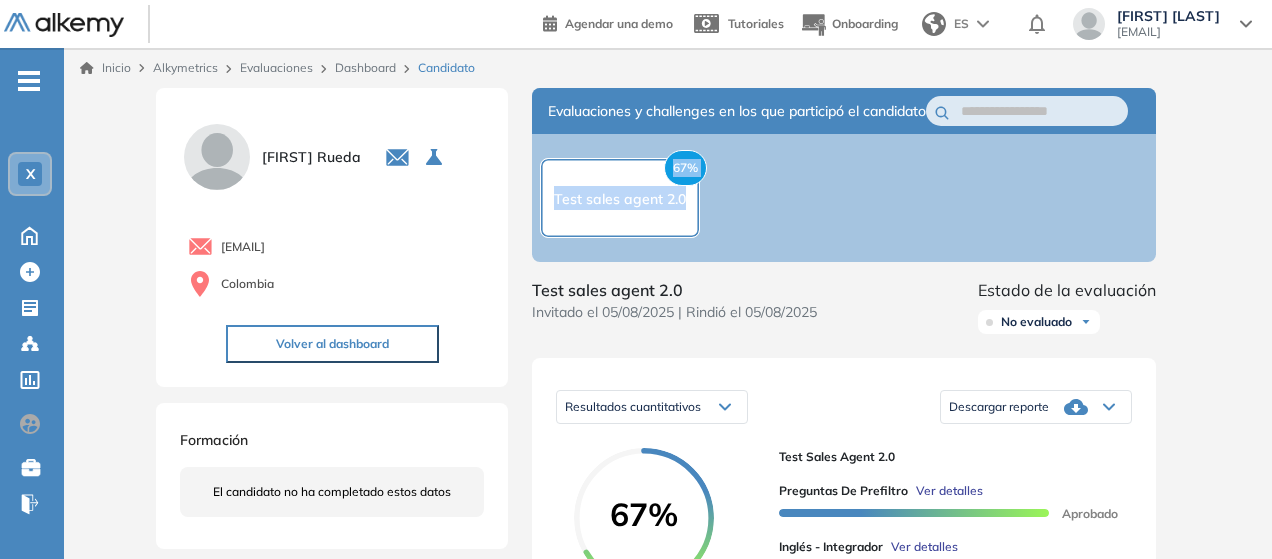 drag, startPoint x: 1270, startPoint y: 125, endPoint x: 1253, endPoint y: 241, distance: 117.239075 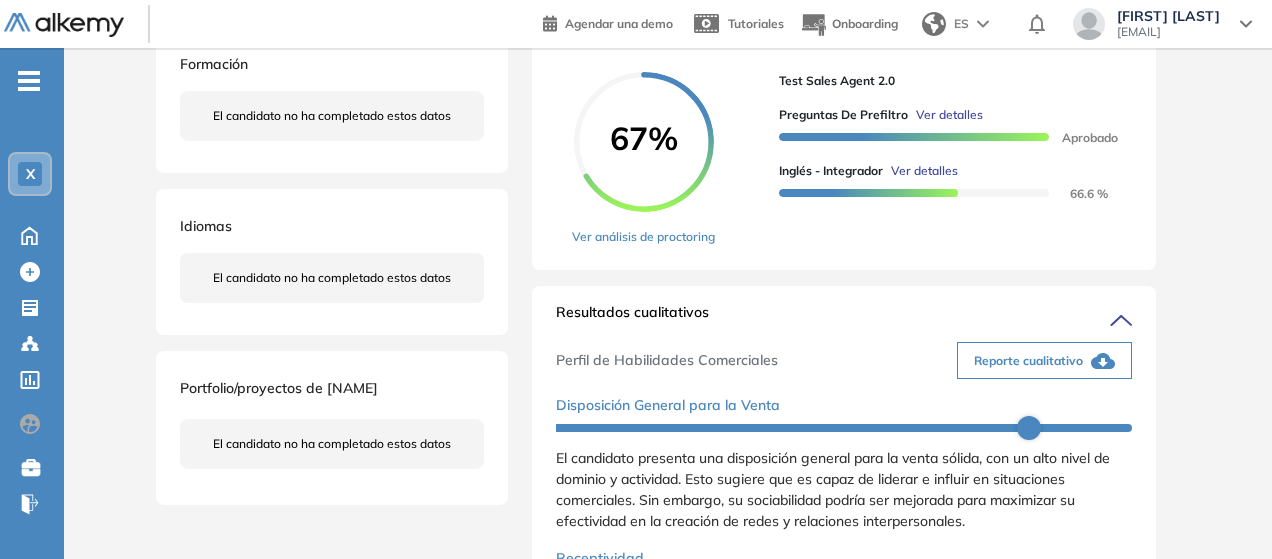 scroll, scrollTop: 0, scrollLeft: 0, axis: both 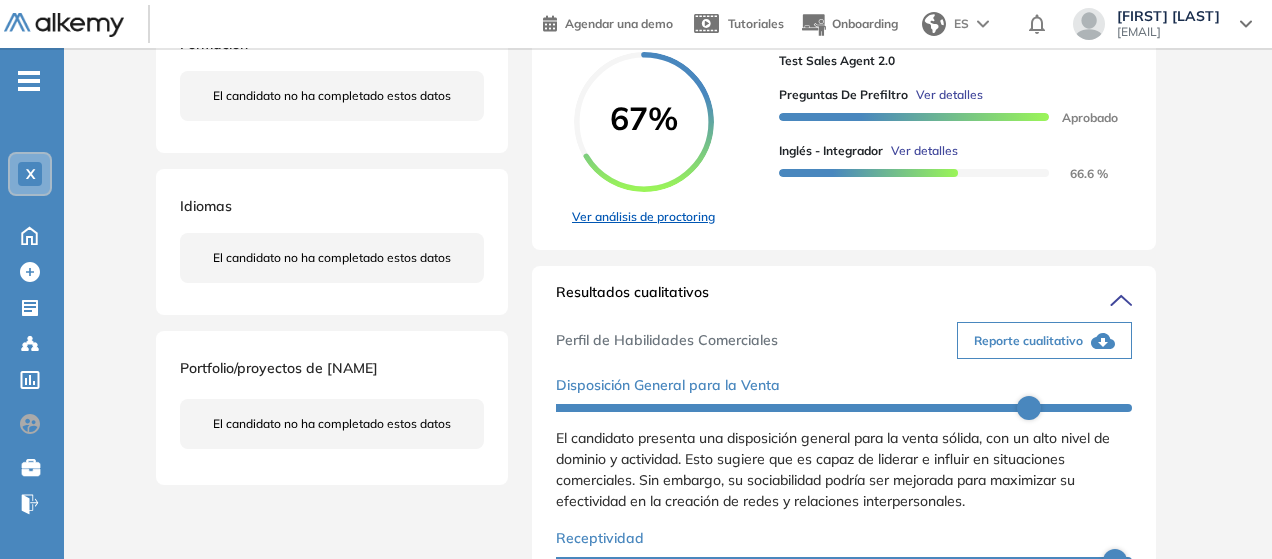 click on "Ver análisis de proctoring" at bounding box center [643, 217] 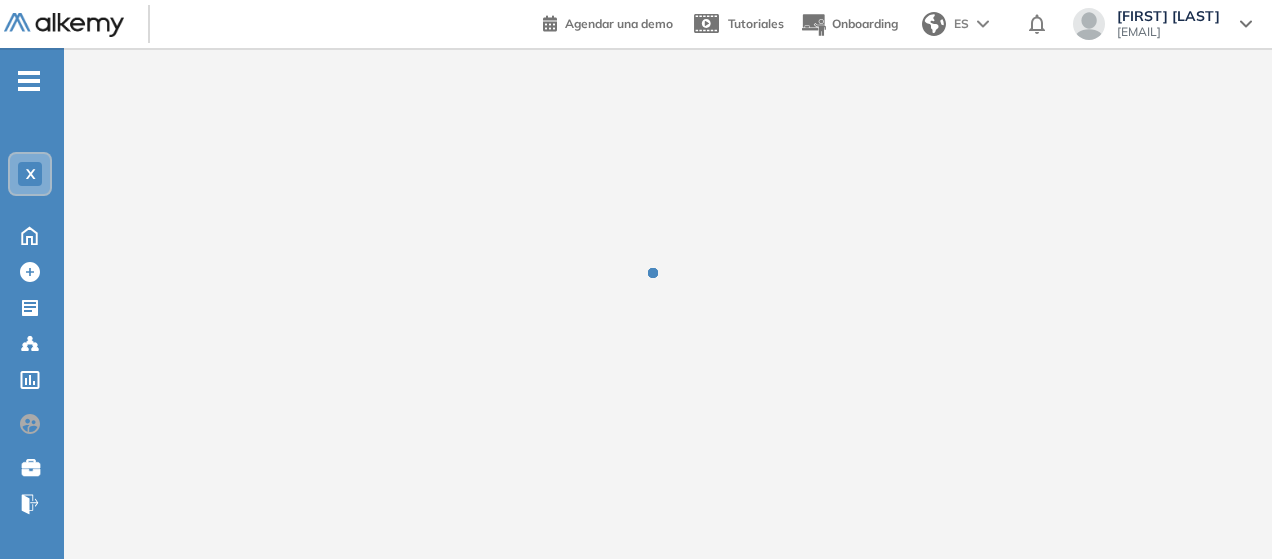 scroll, scrollTop: 0, scrollLeft: 0, axis: both 